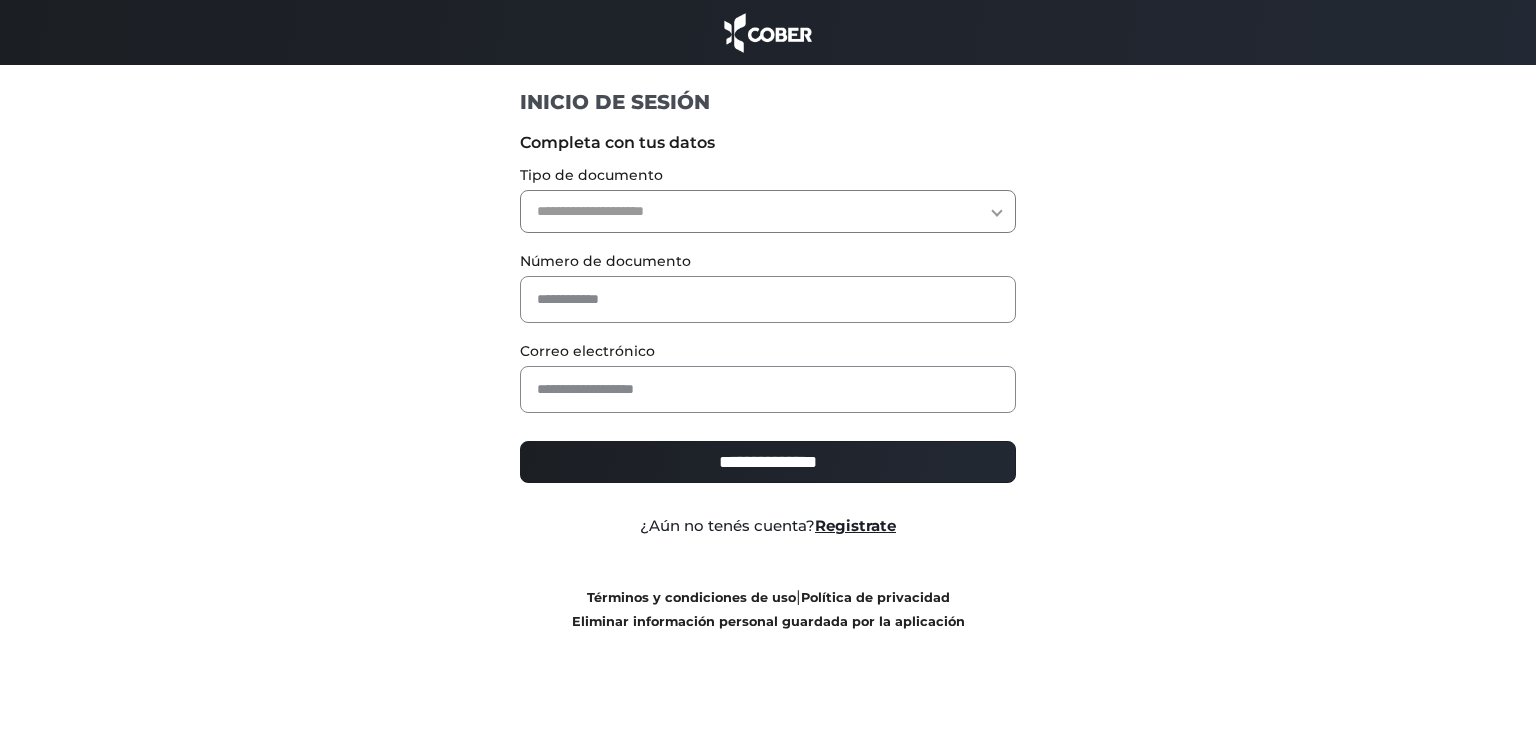 scroll, scrollTop: 0, scrollLeft: 0, axis: both 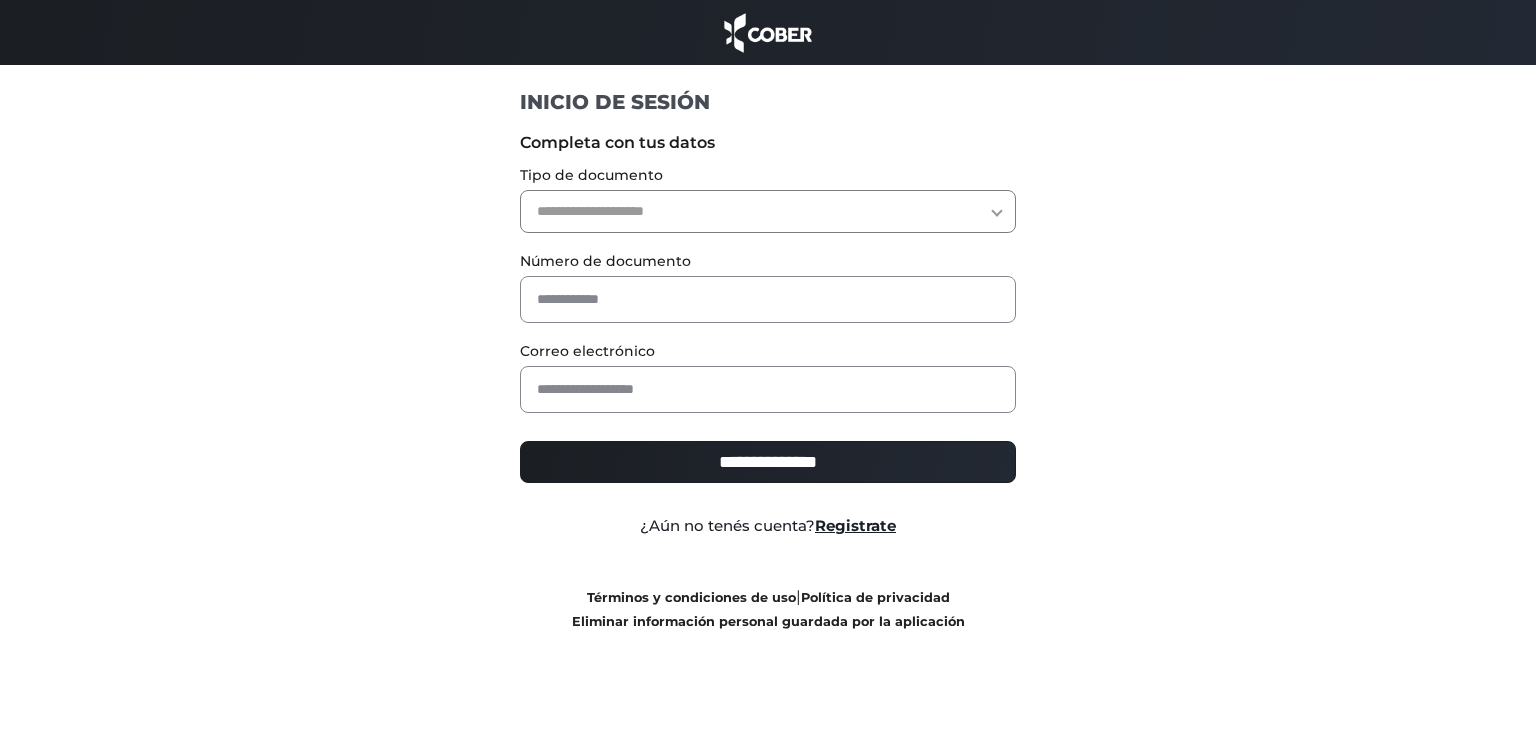 click on "**********" at bounding box center (768, 211) 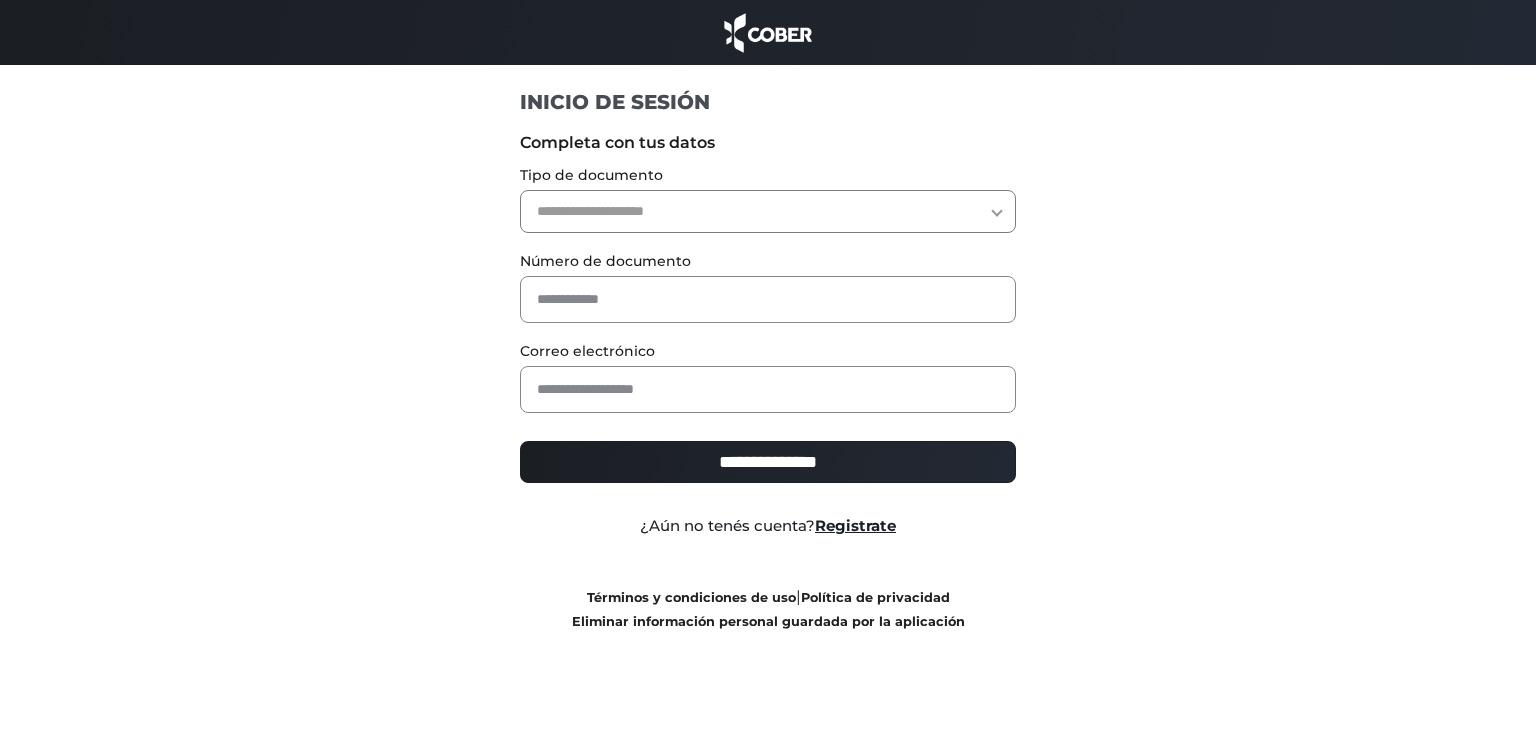 select on "***" 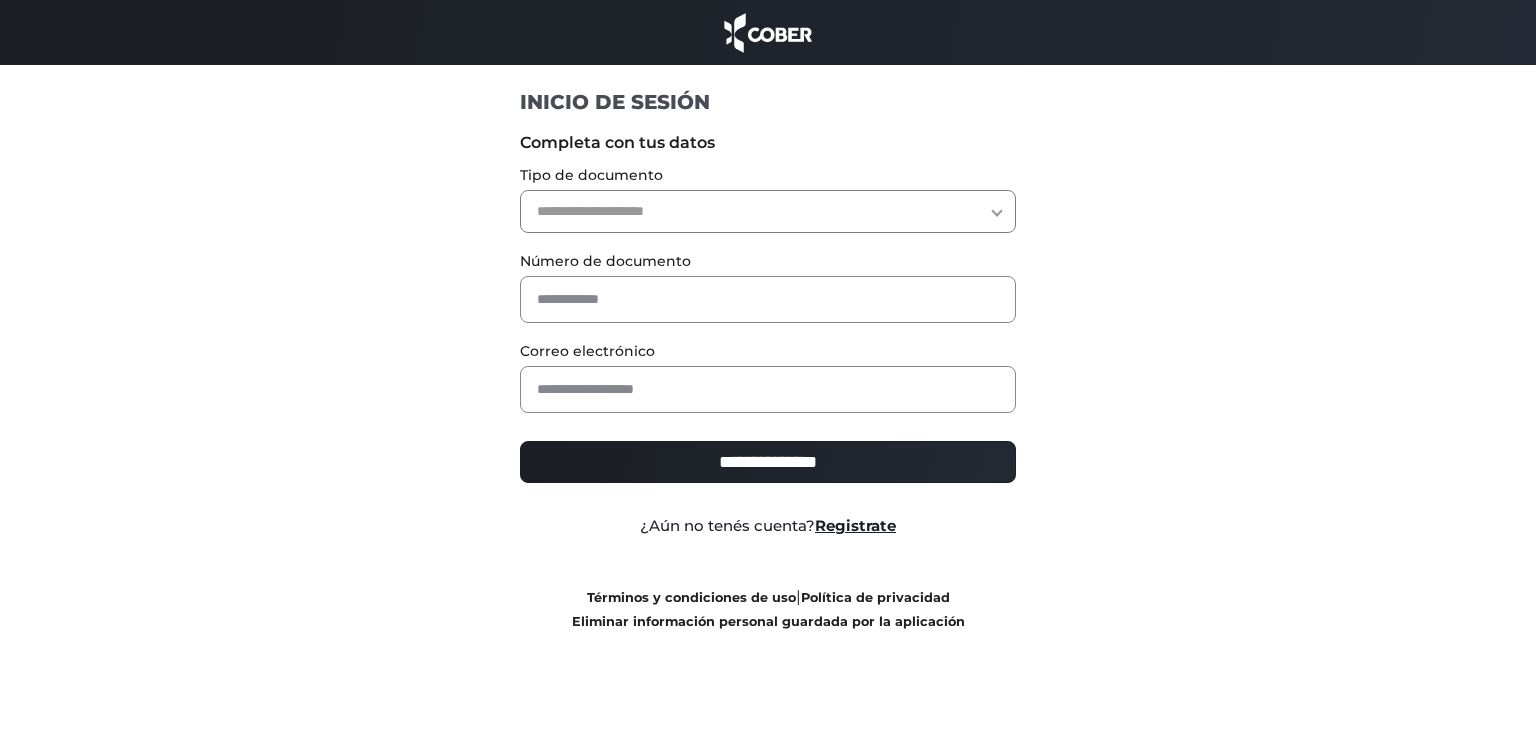 click on "**********" at bounding box center [768, 211] 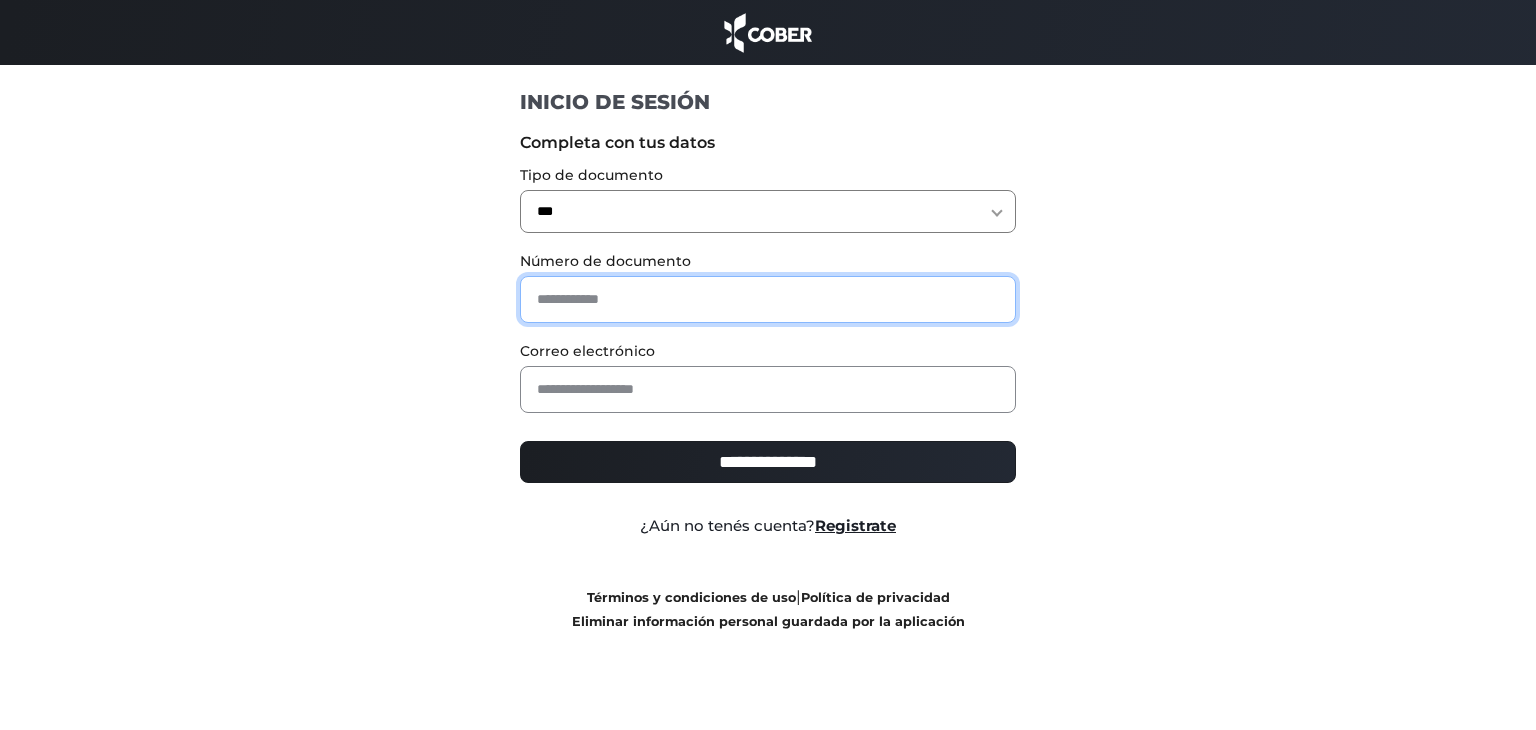 click at bounding box center [768, 299] 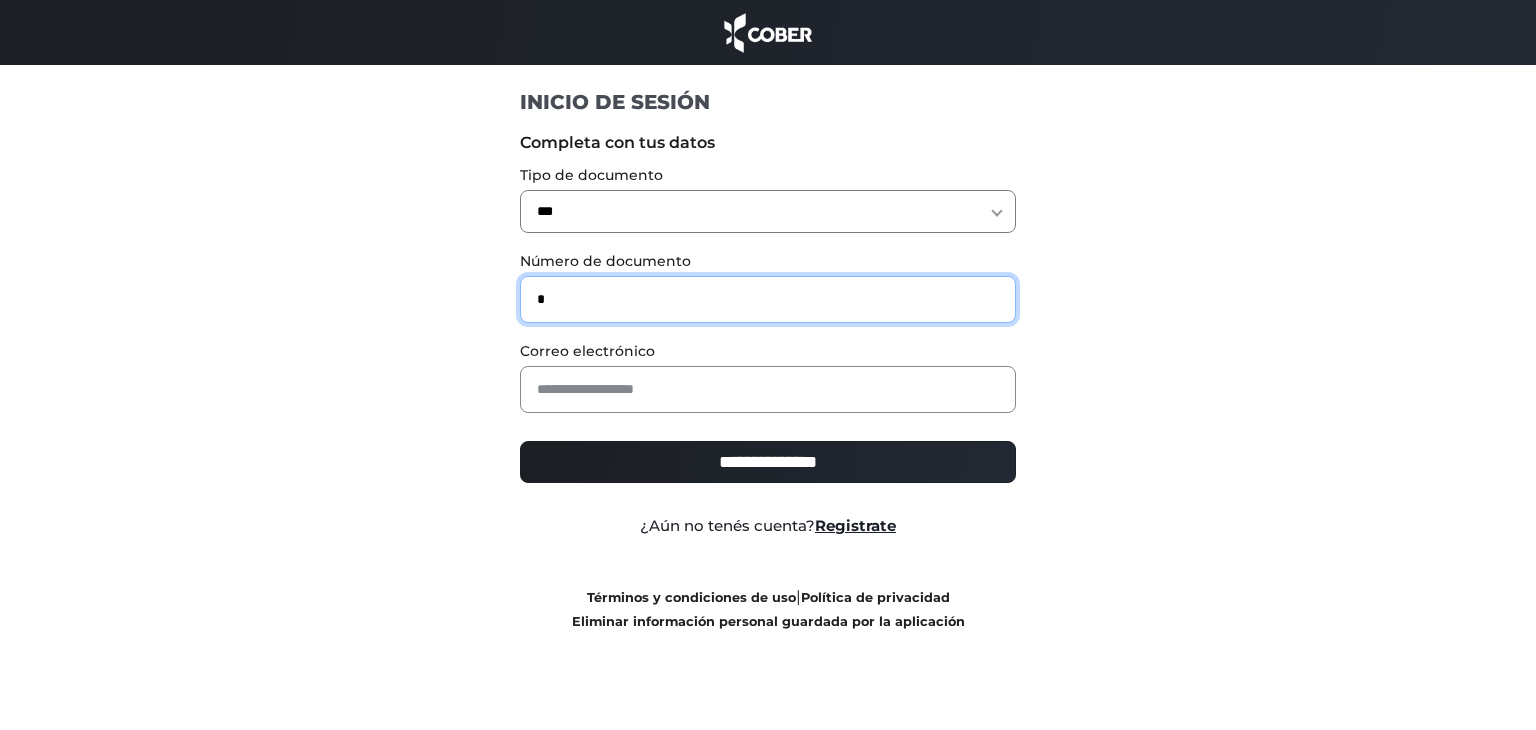 type on "*" 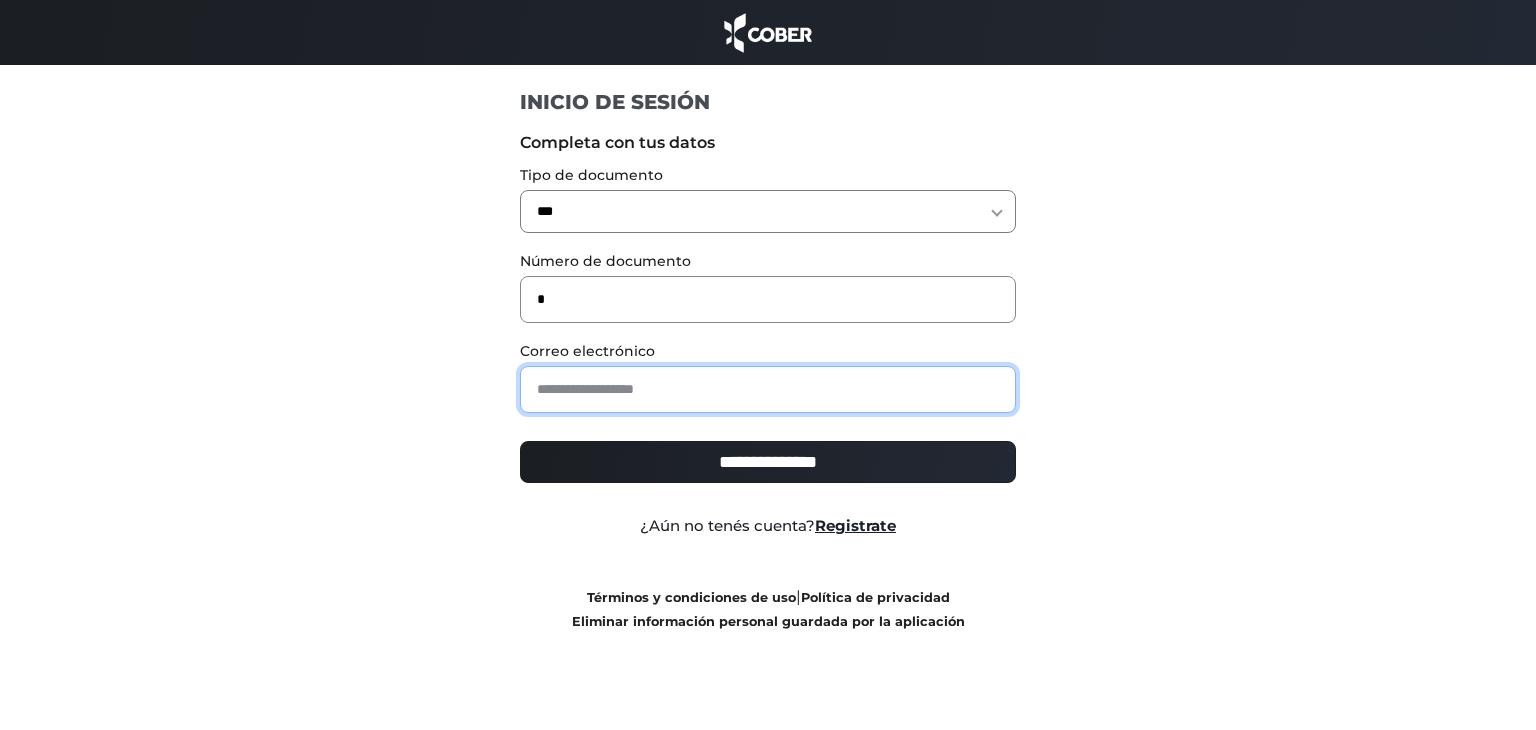 click at bounding box center (768, 389) 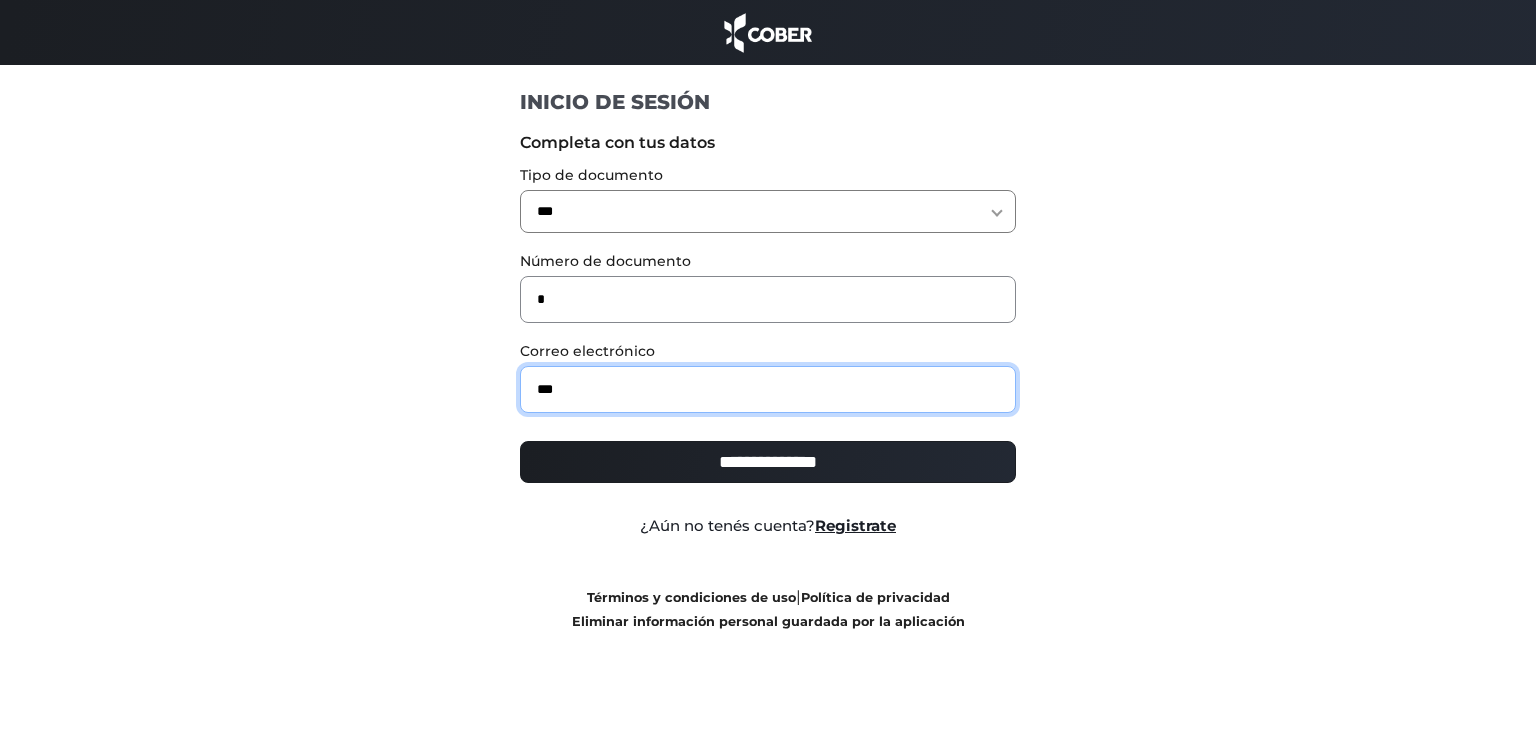 type on "**********" 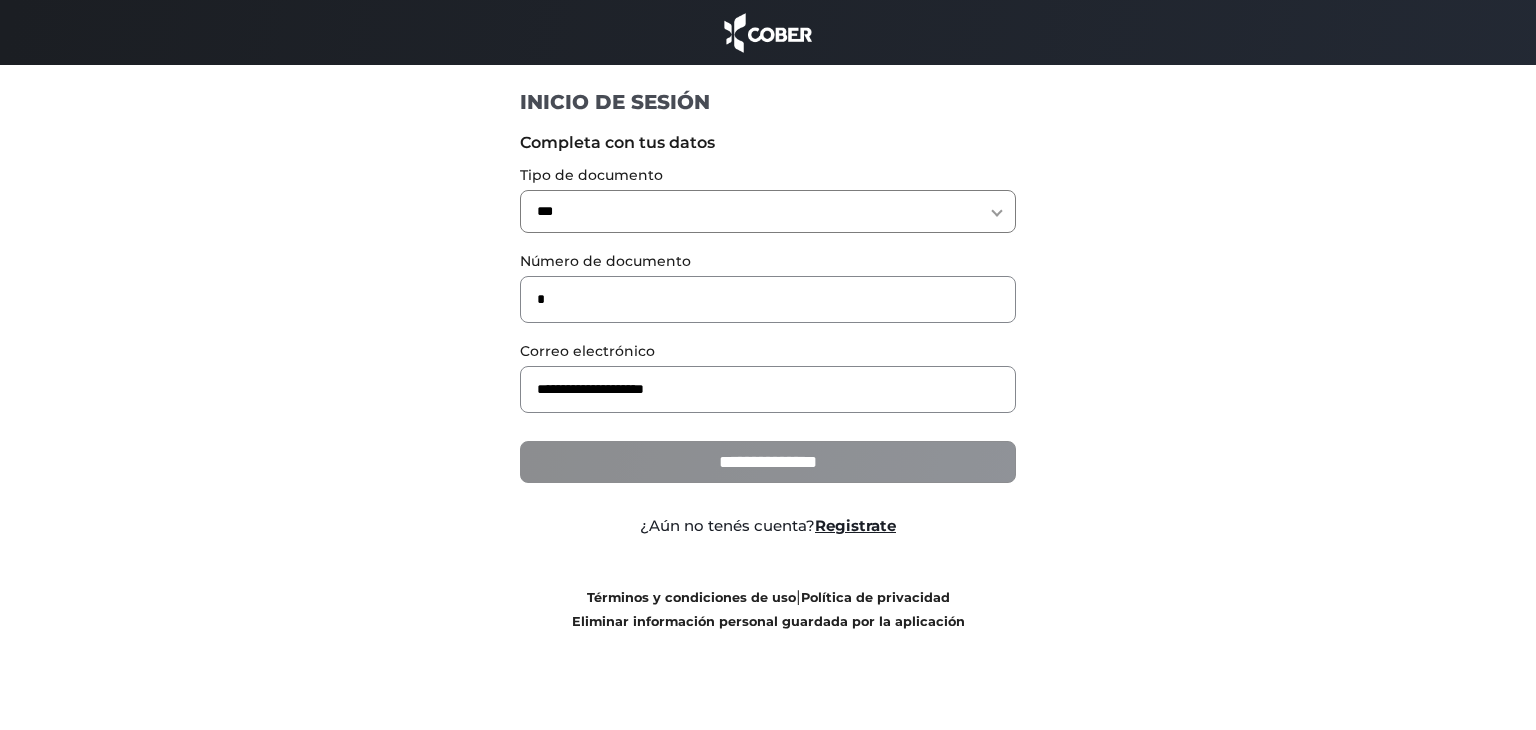 click on "**********" at bounding box center (768, 462) 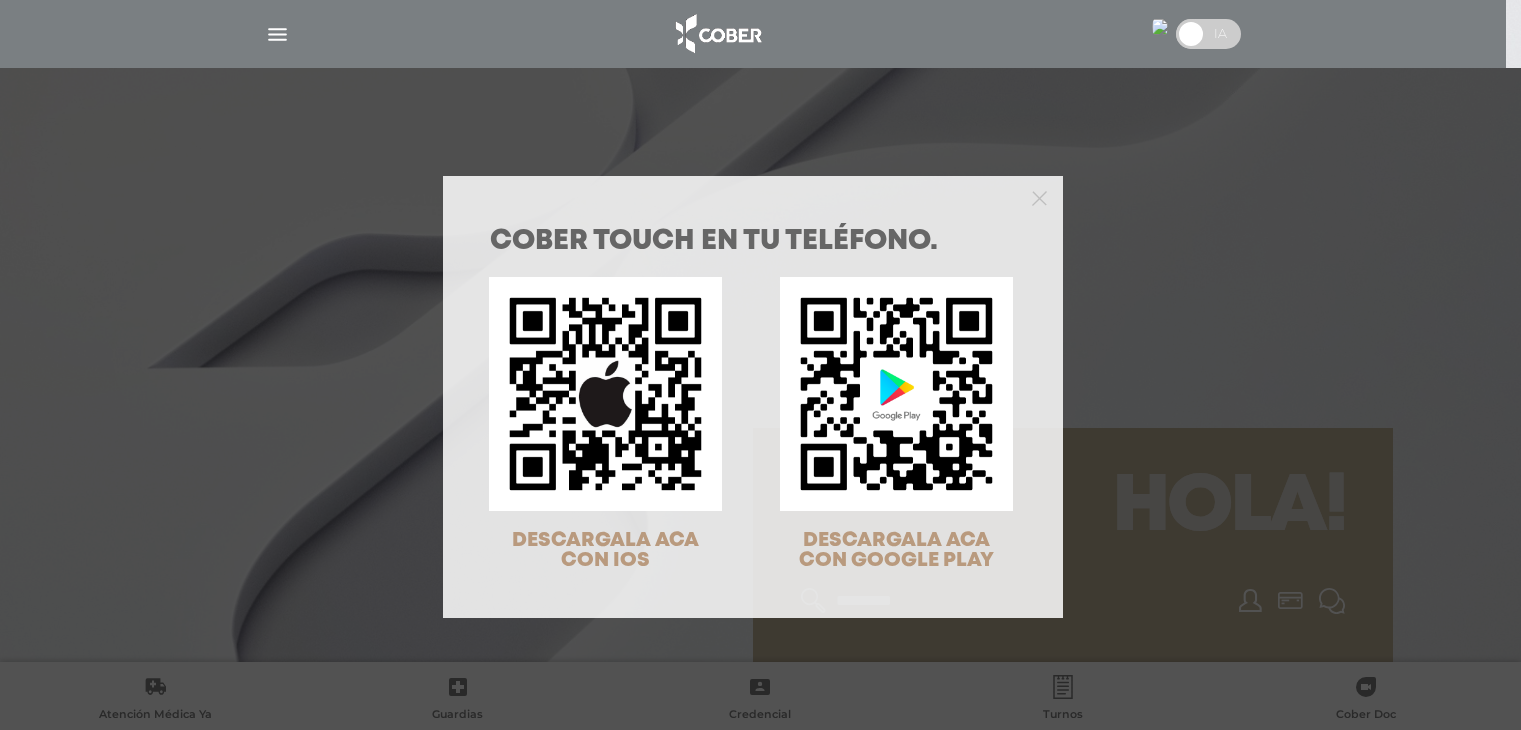 scroll, scrollTop: 0, scrollLeft: 0, axis: both 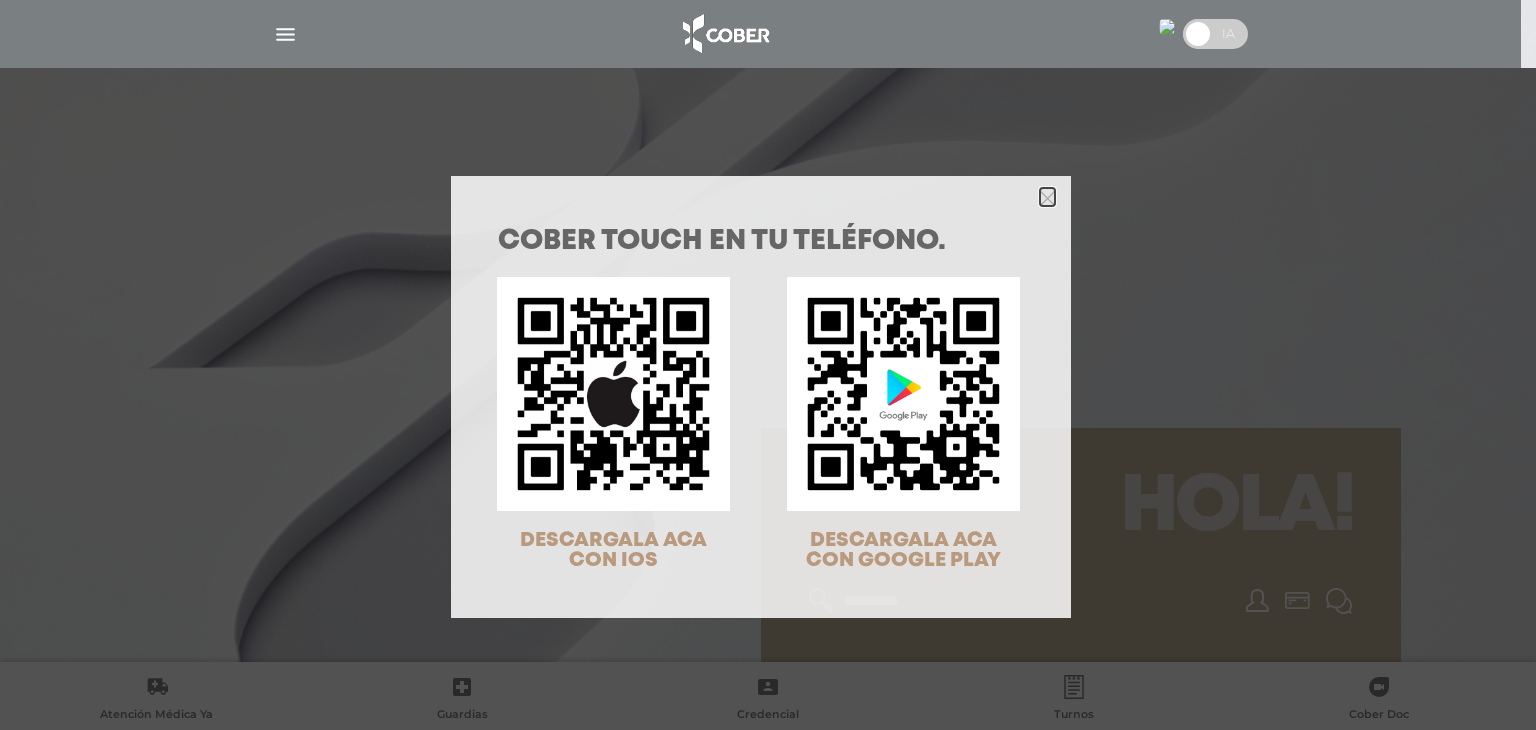 click at bounding box center [1047, 197] 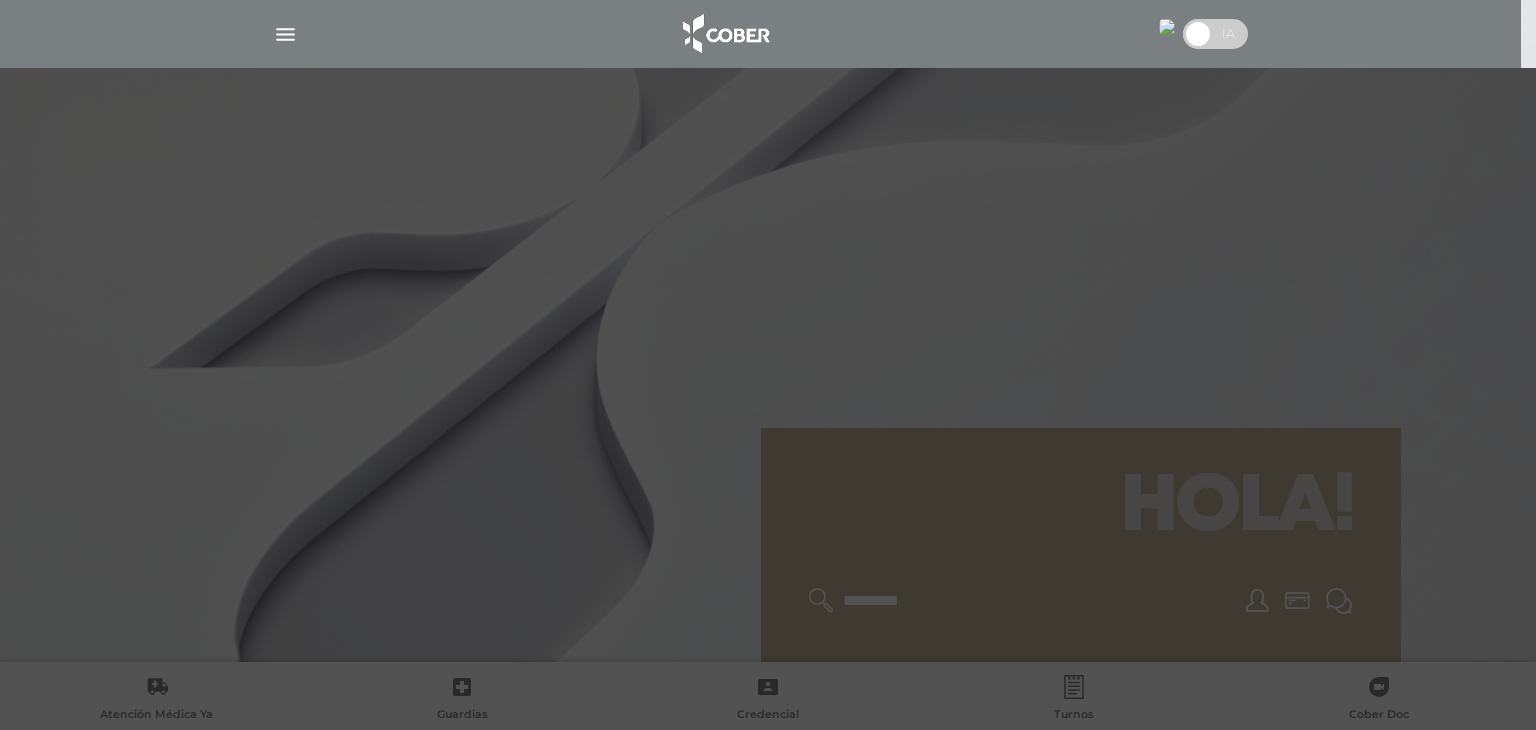 click on "Cober Touch  -  Desktop Mobile
inicio" at bounding box center [768, 365] 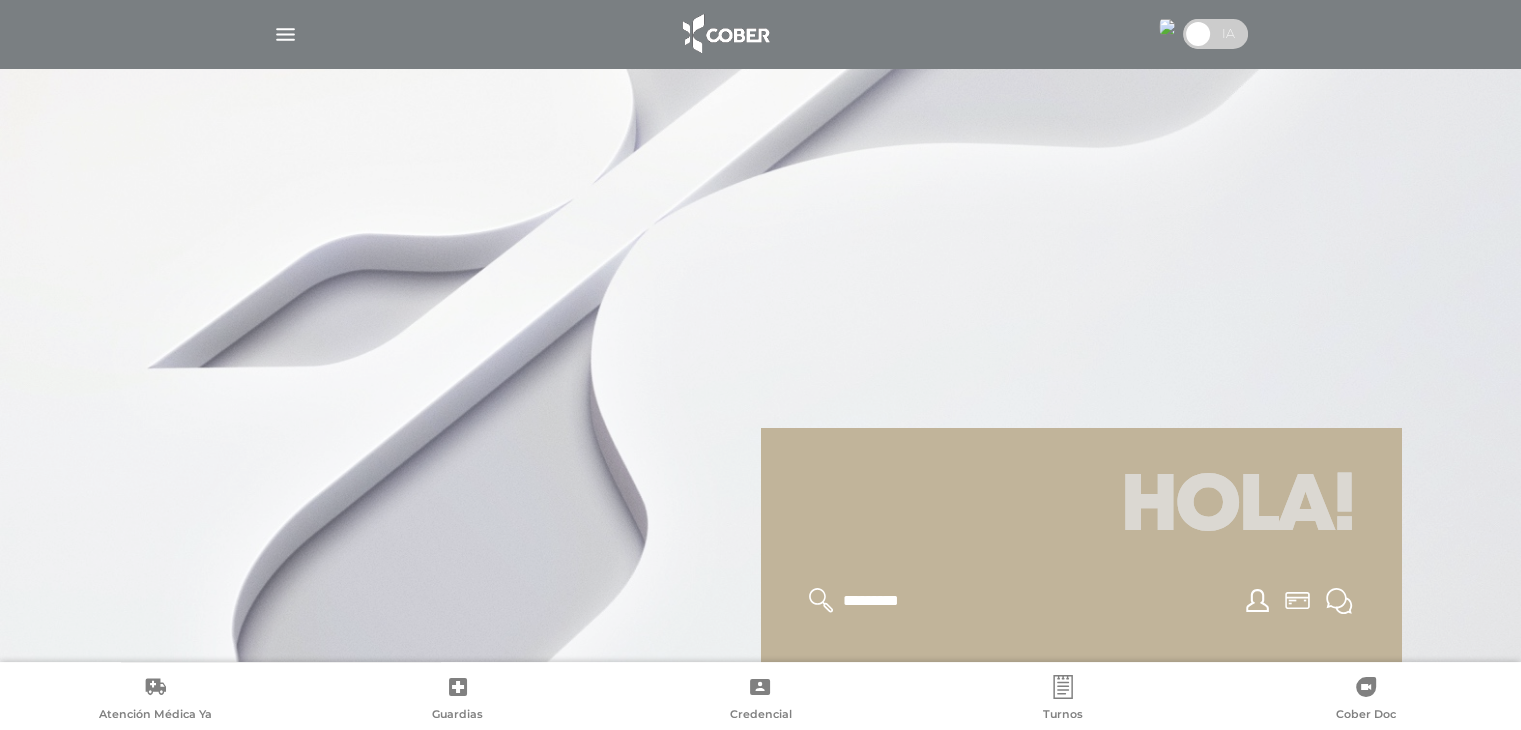 click at bounding box center (285, 34) 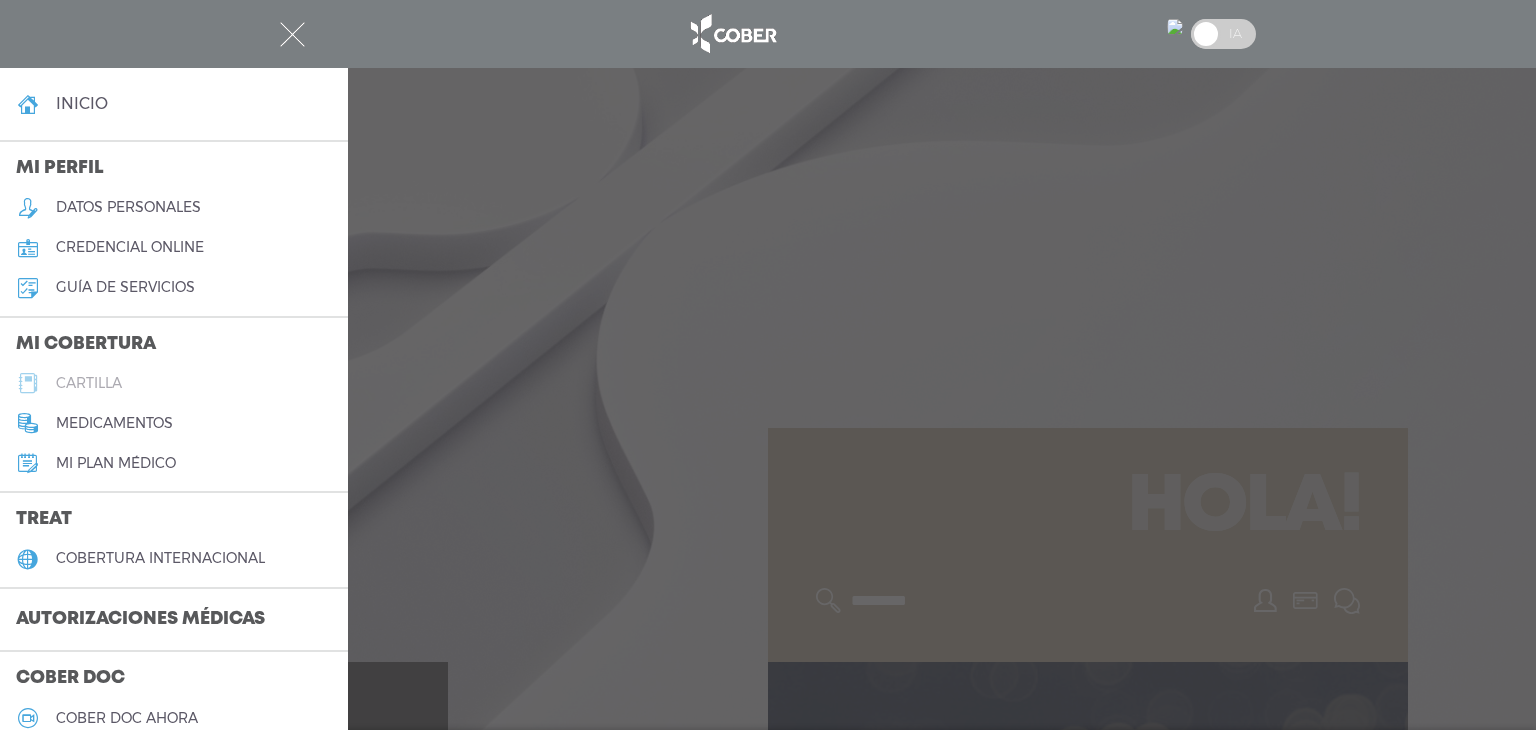 click on "cartilla" at bounding box center (89, 383) 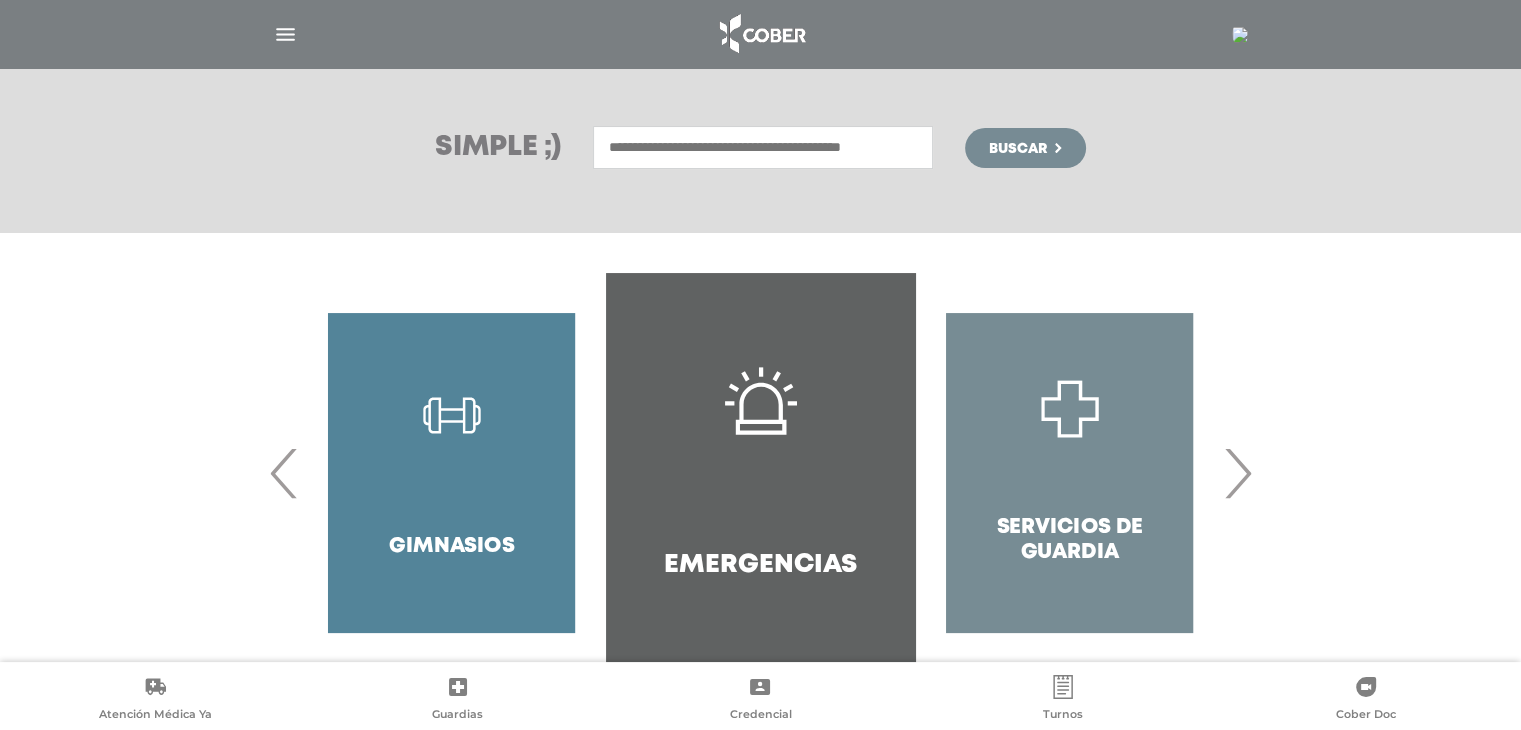 scroll, scrollTop: 296, scrollLeft: 0, axis: vertical 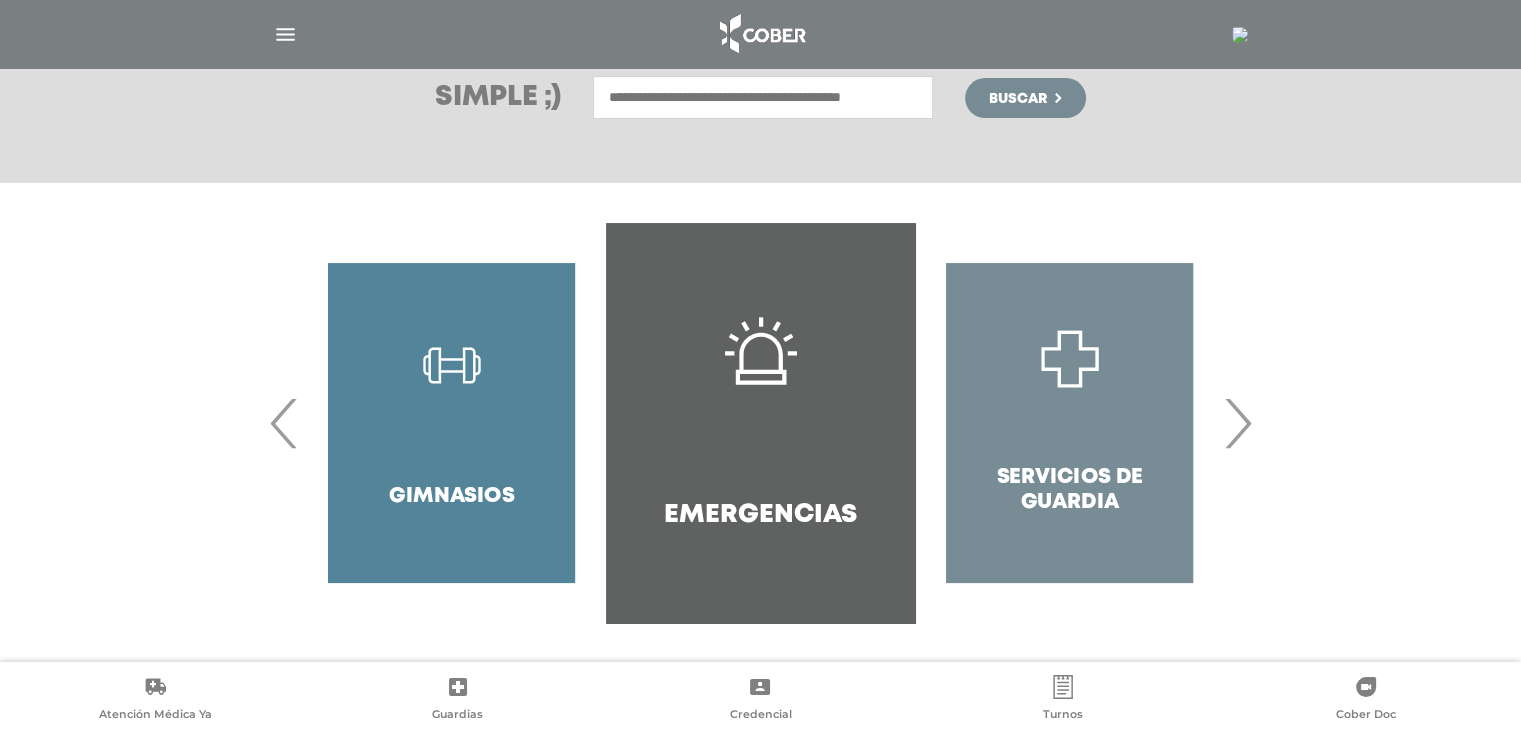 click on "›" at bounding box center (1237, 423) 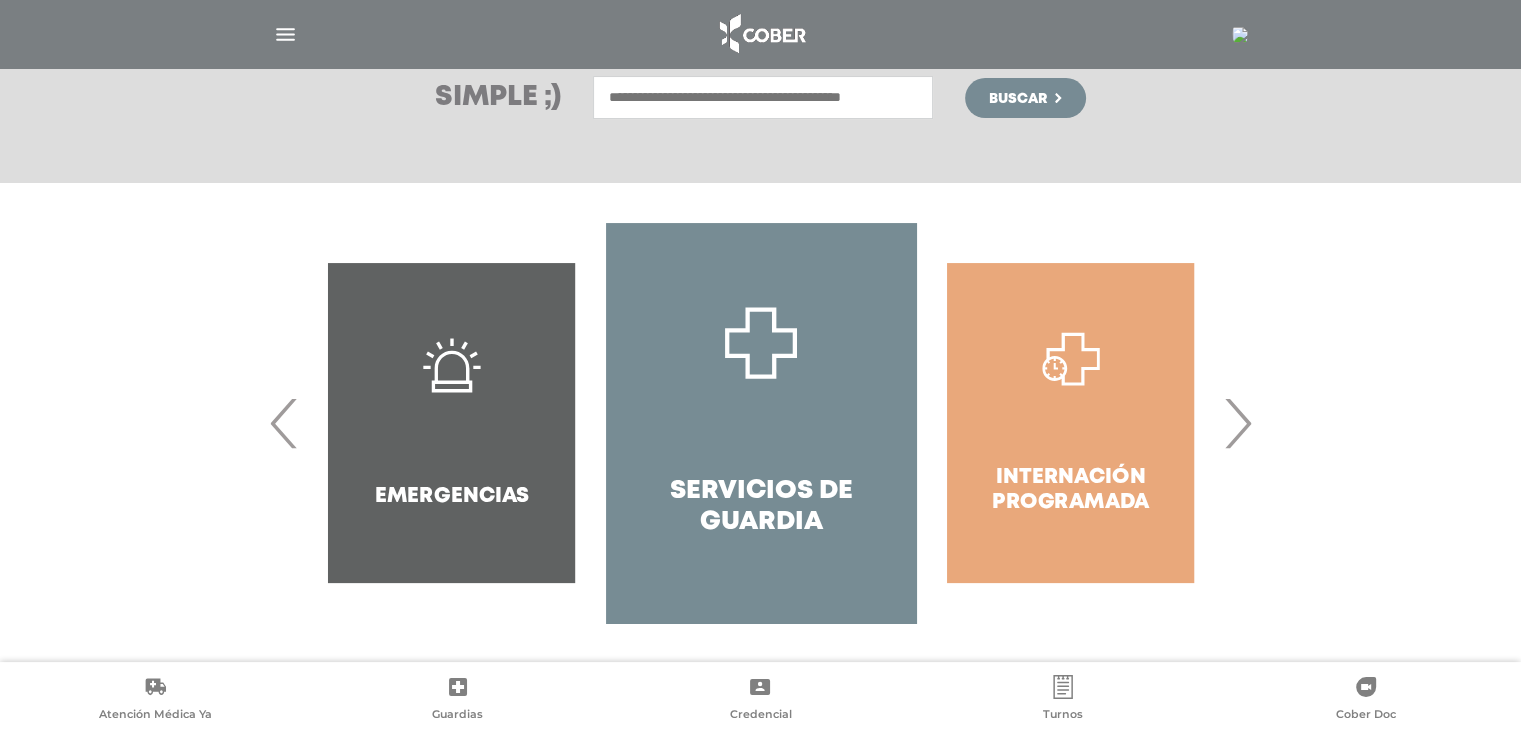 click on "›" at bounding box center [1237, 423] 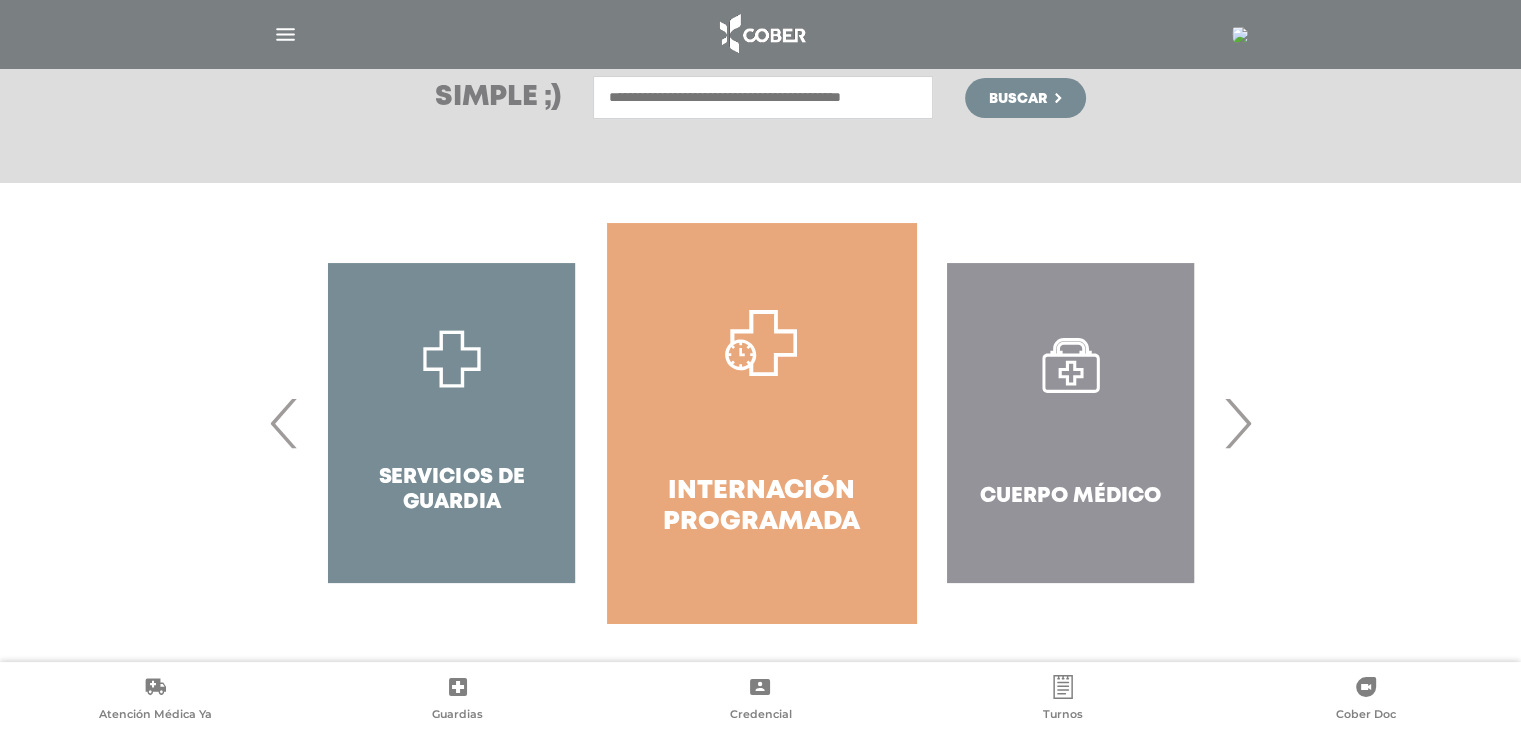 click on "›" at bounding box center (1237, 423) 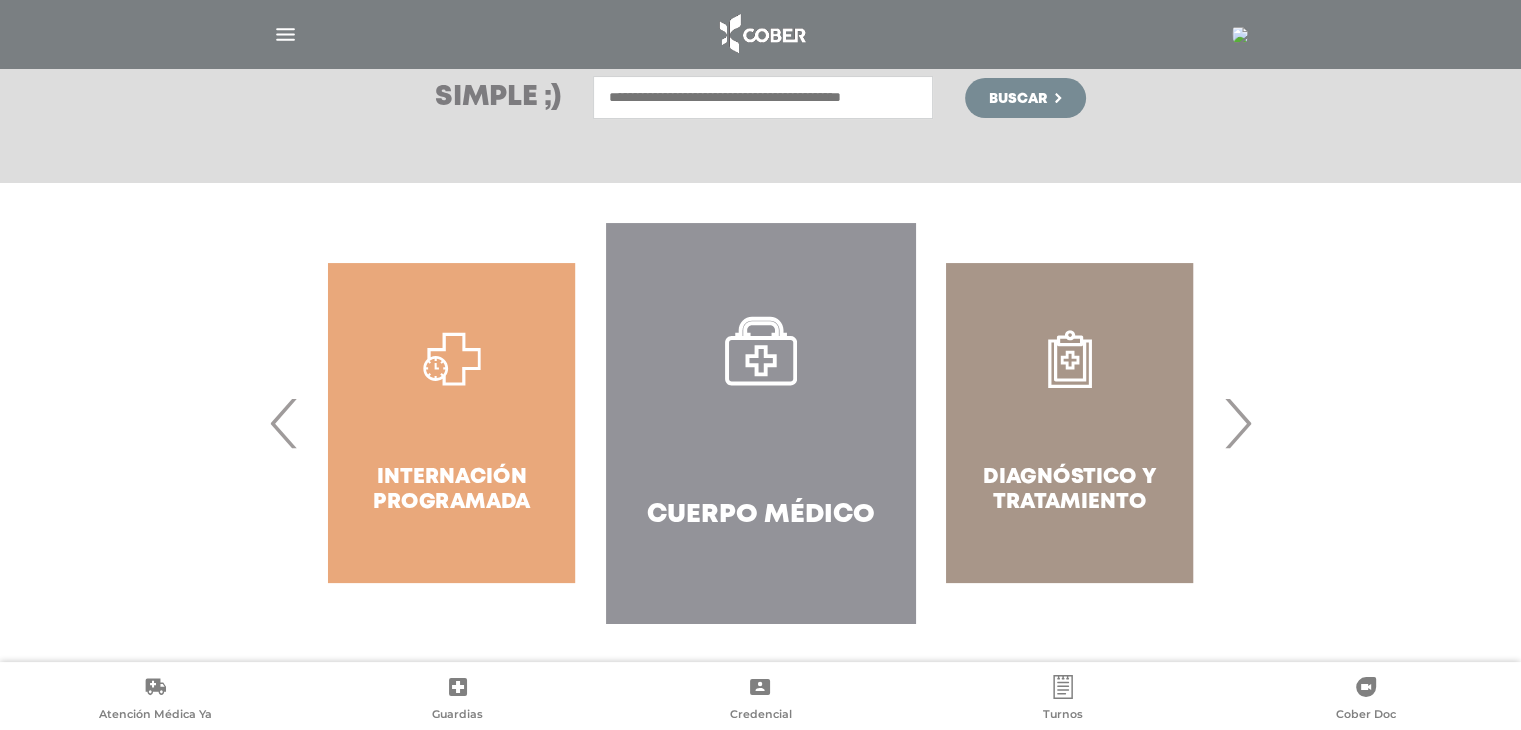 click at bounding box center [763, 97] 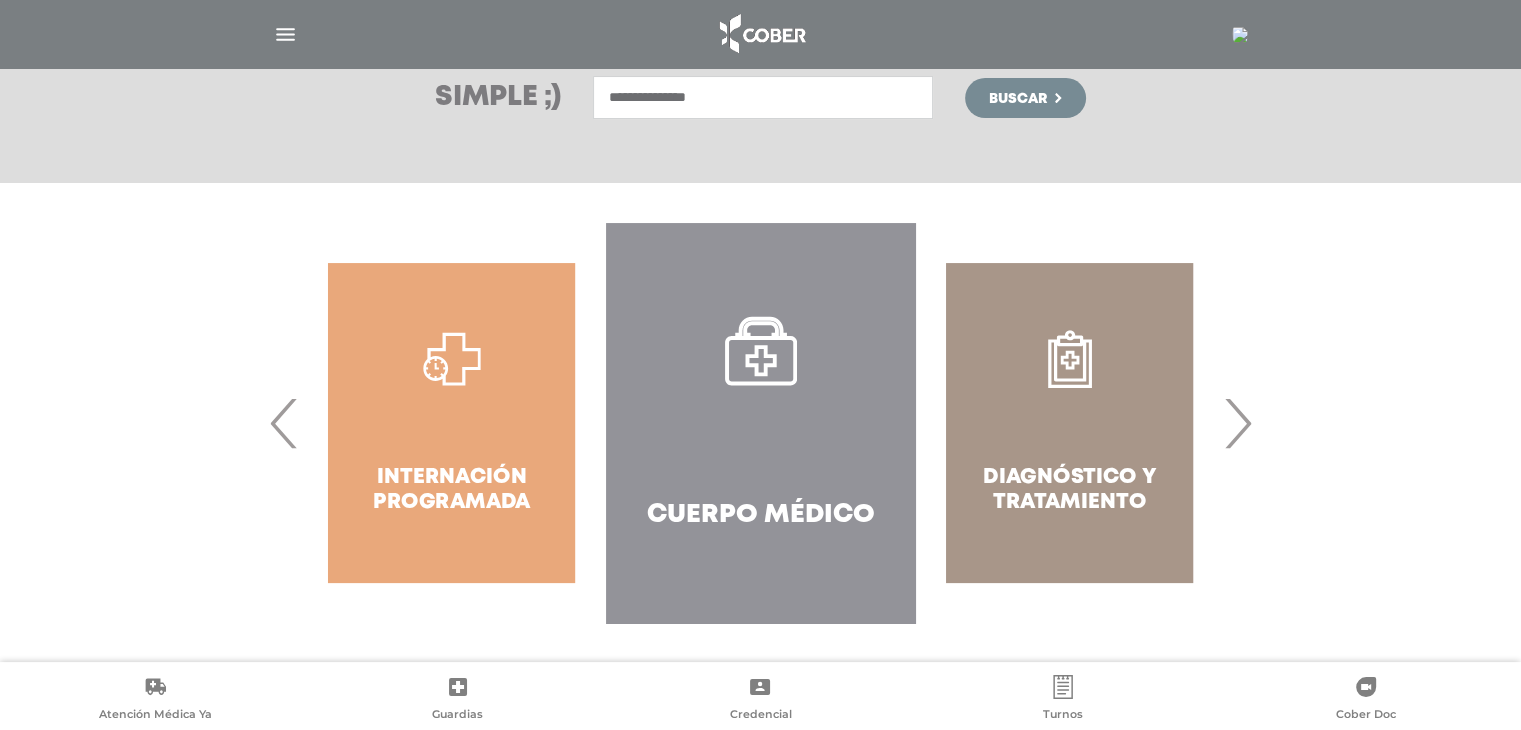 type on "**********" 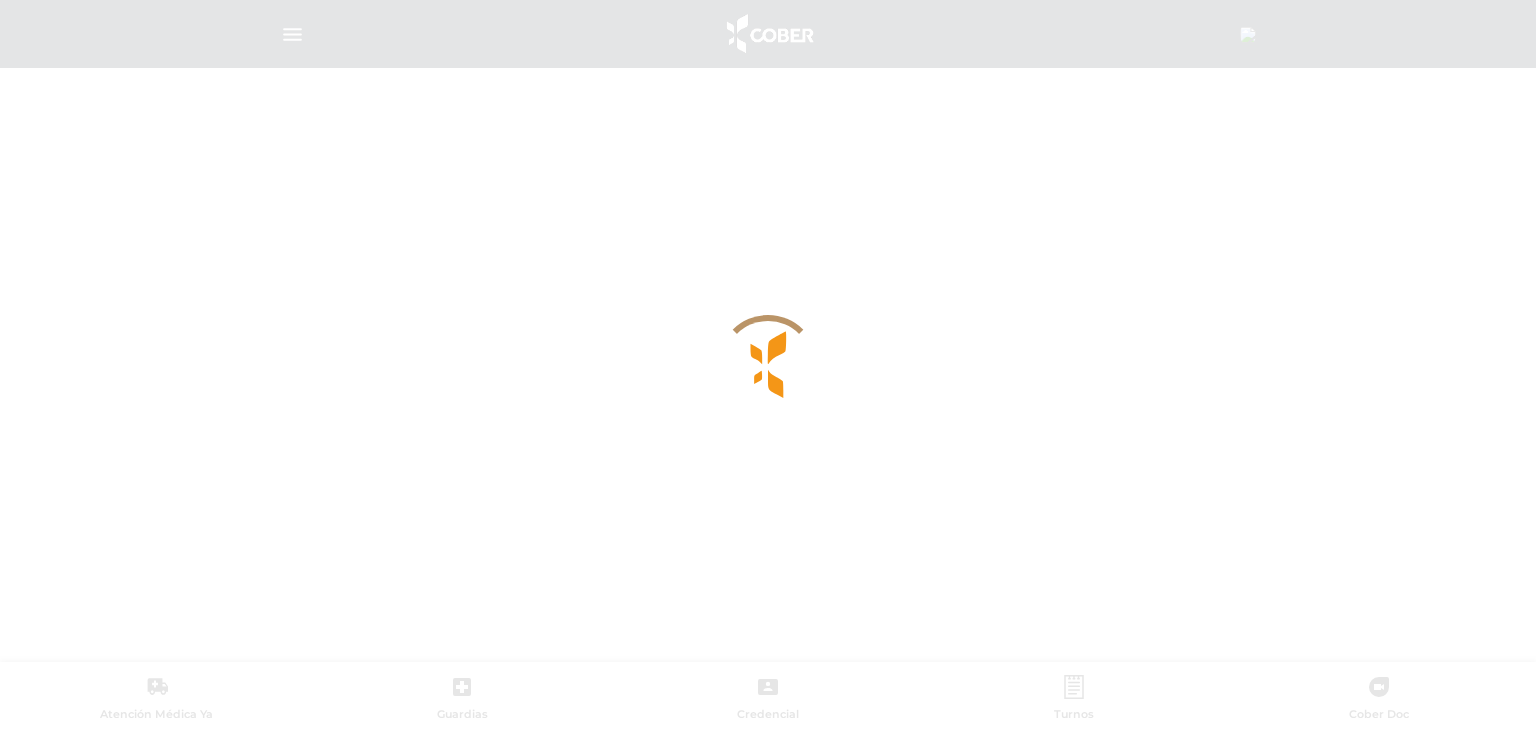 scroll, scrollTop: 0, scrollLeft: 0, axis: both 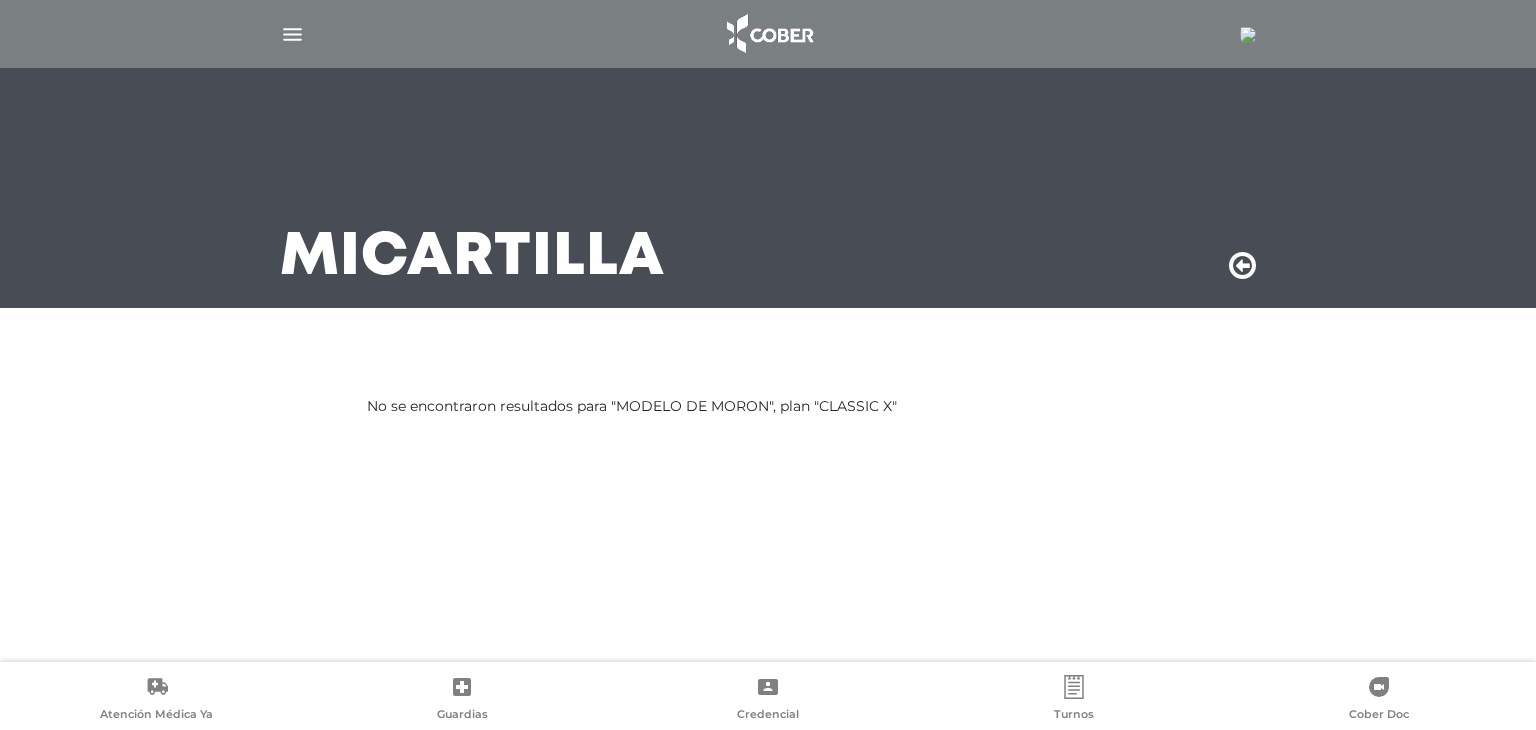click at bounding box center (1248, 35) 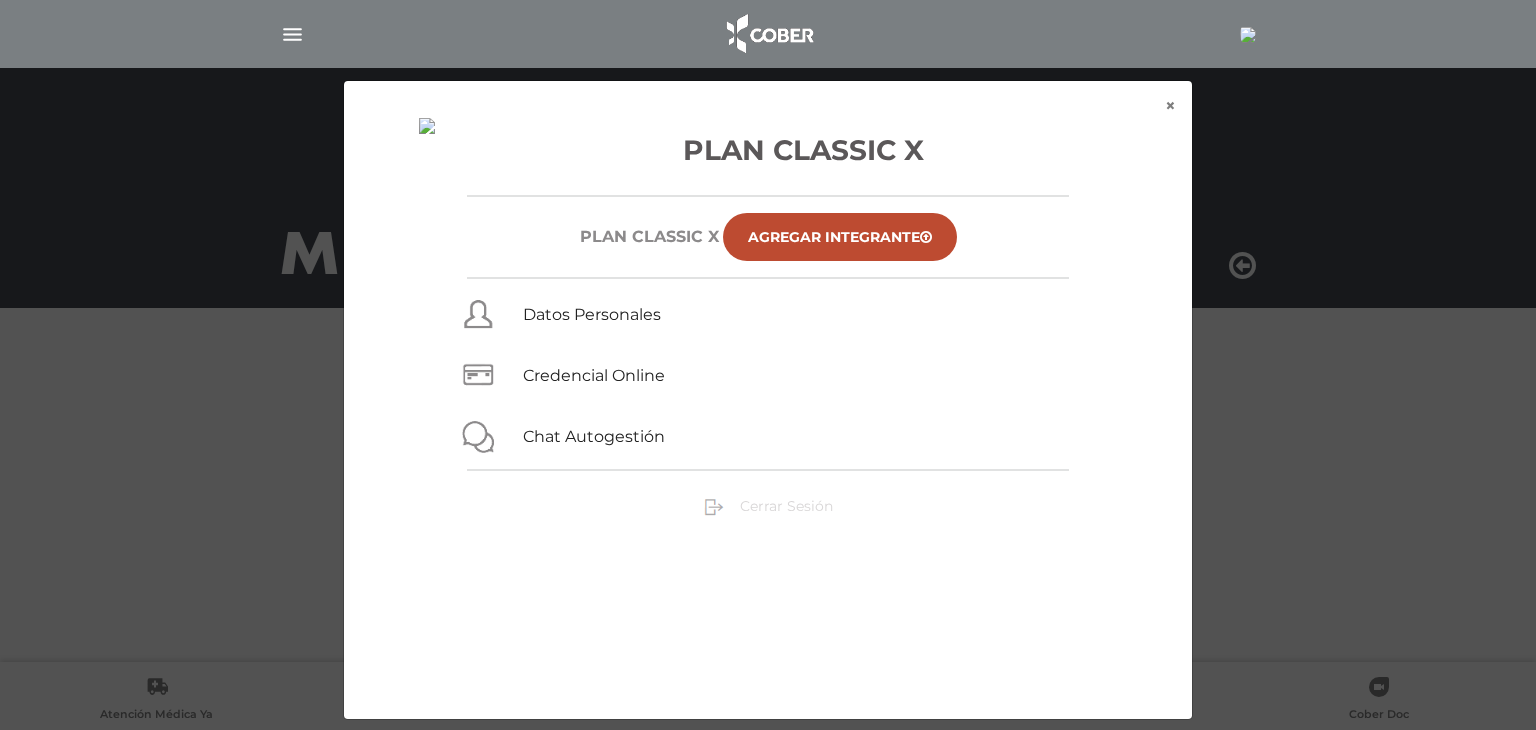 click on "Cerrar Sesión" at bounding box center (786, 506) 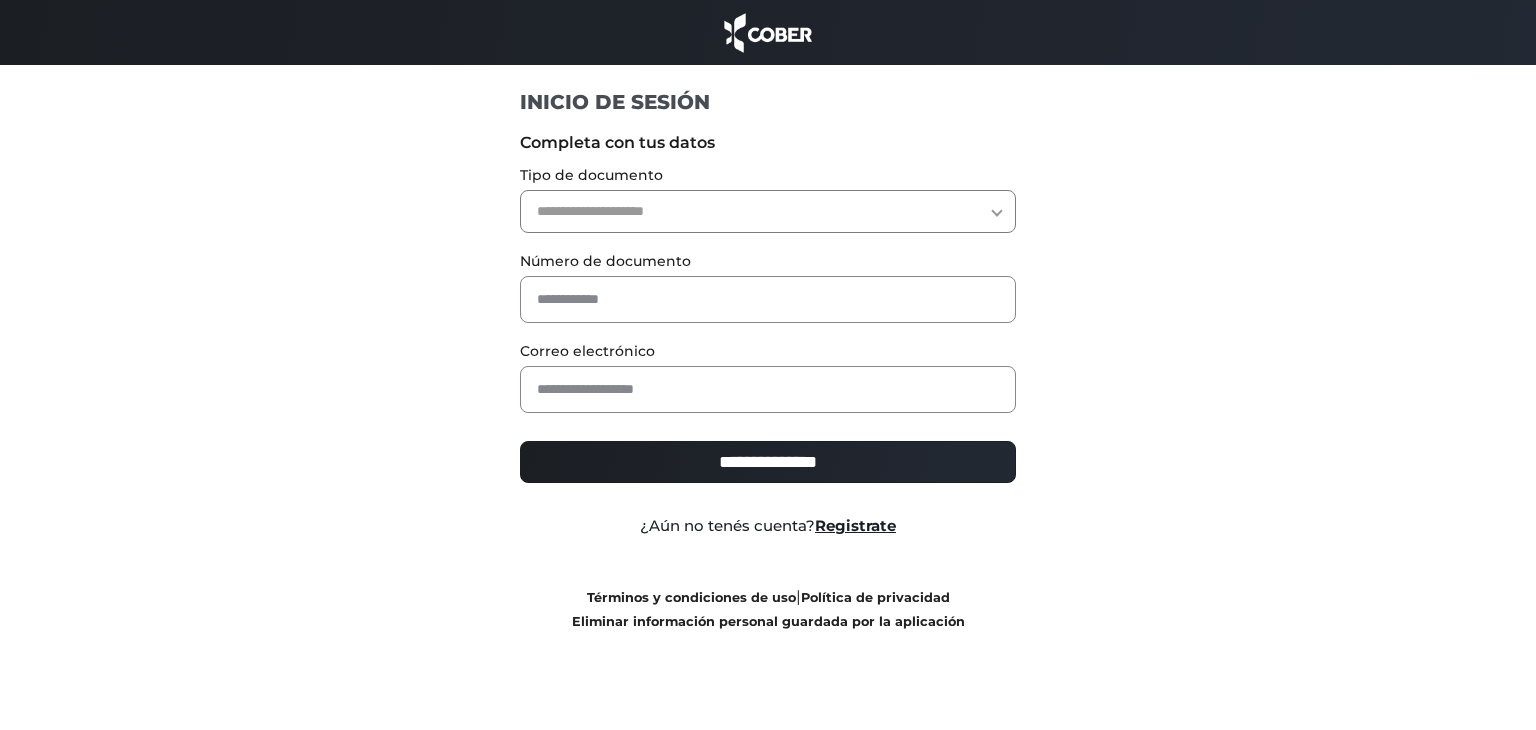 scroll, scrollTop: 0, scrollLeft: 0, axis: both 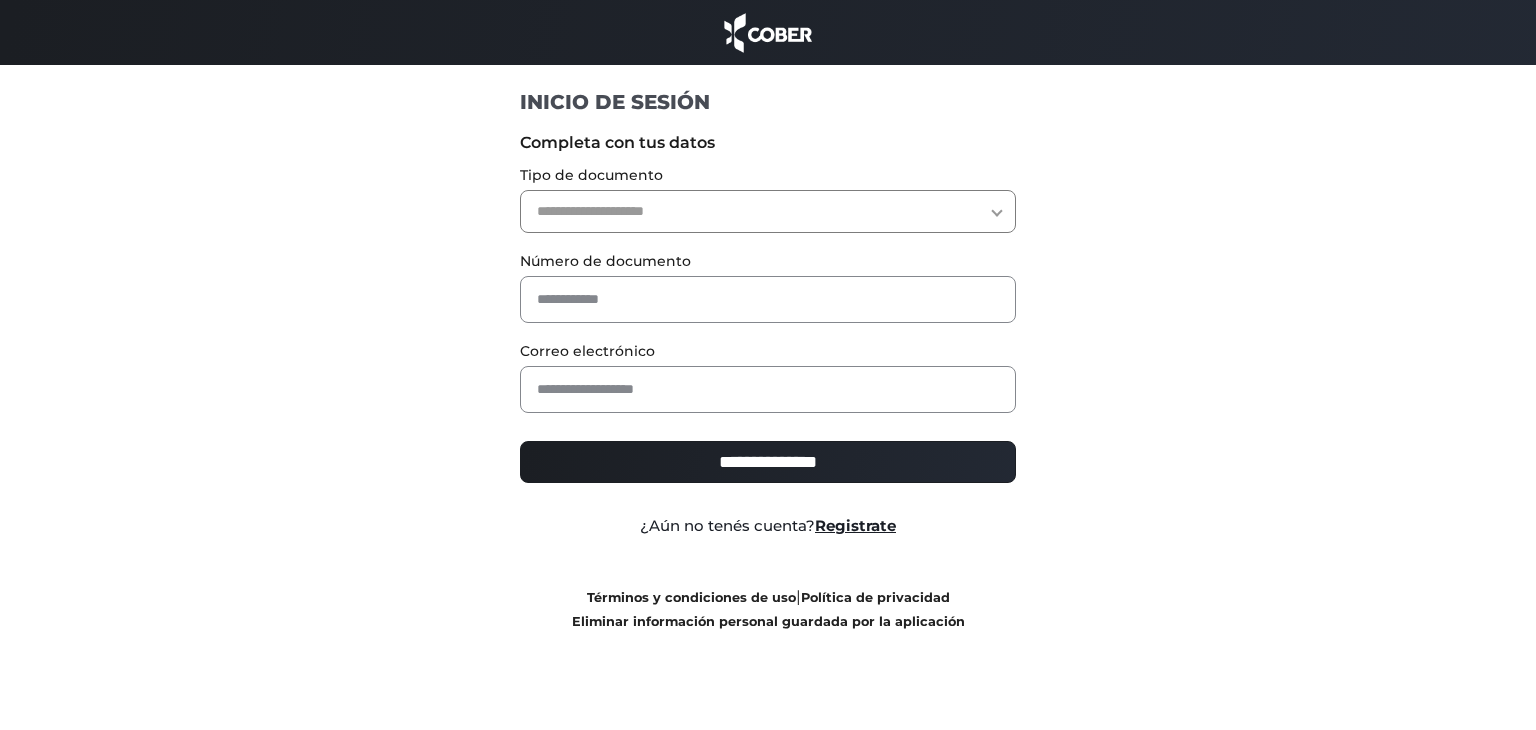 click on "**********" at bounding box center [768, 211] 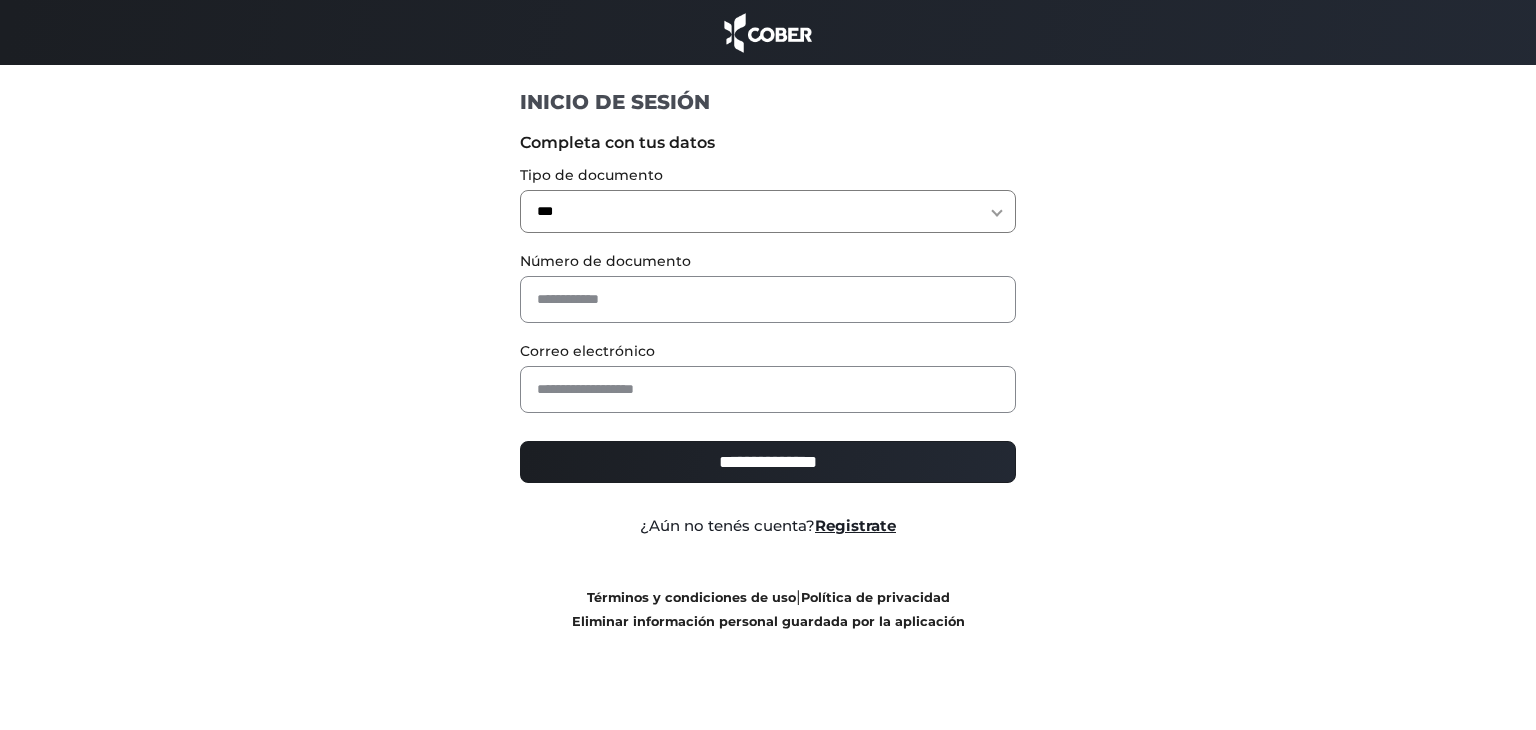 click on "**********" at bounding box center (768, 211) 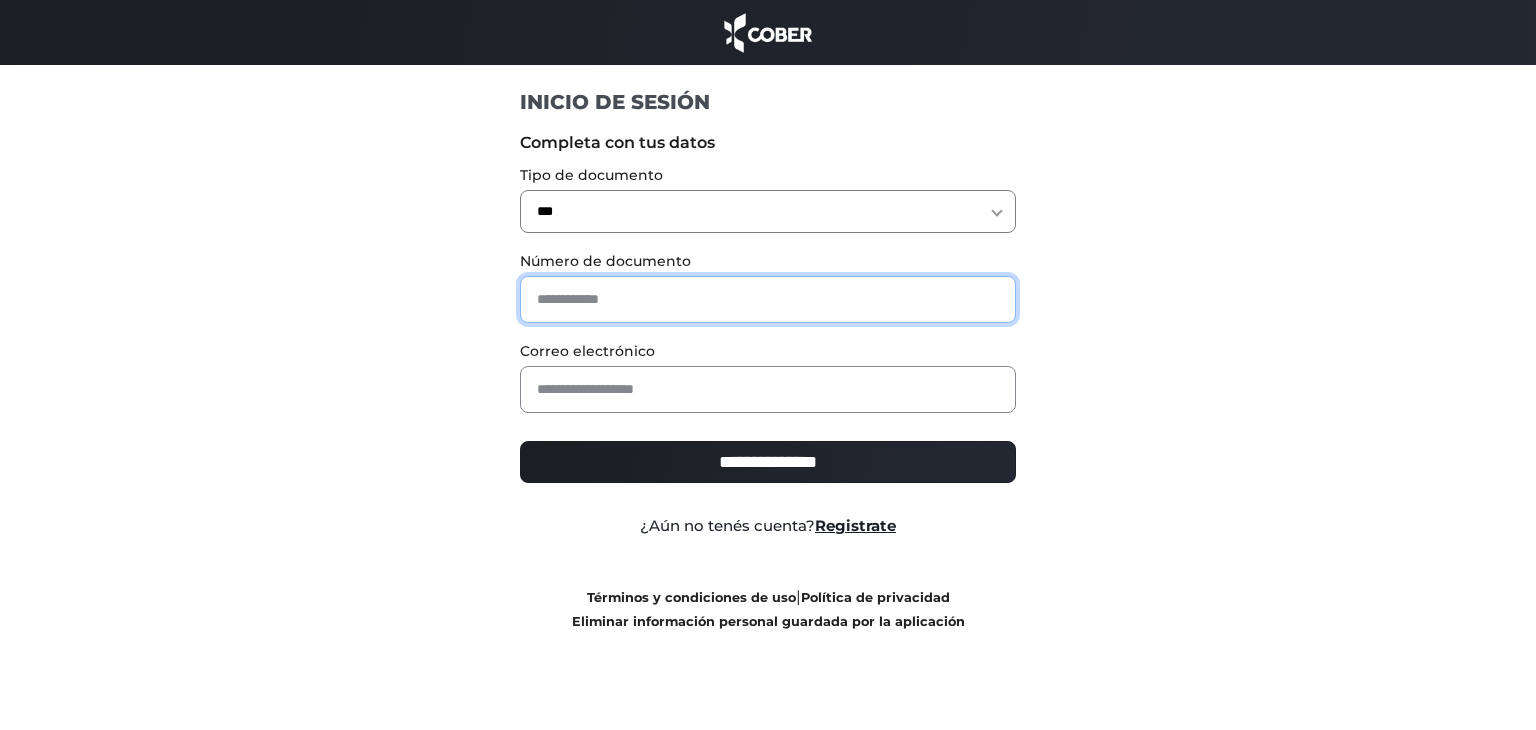 click at bounding box center [768, 299] 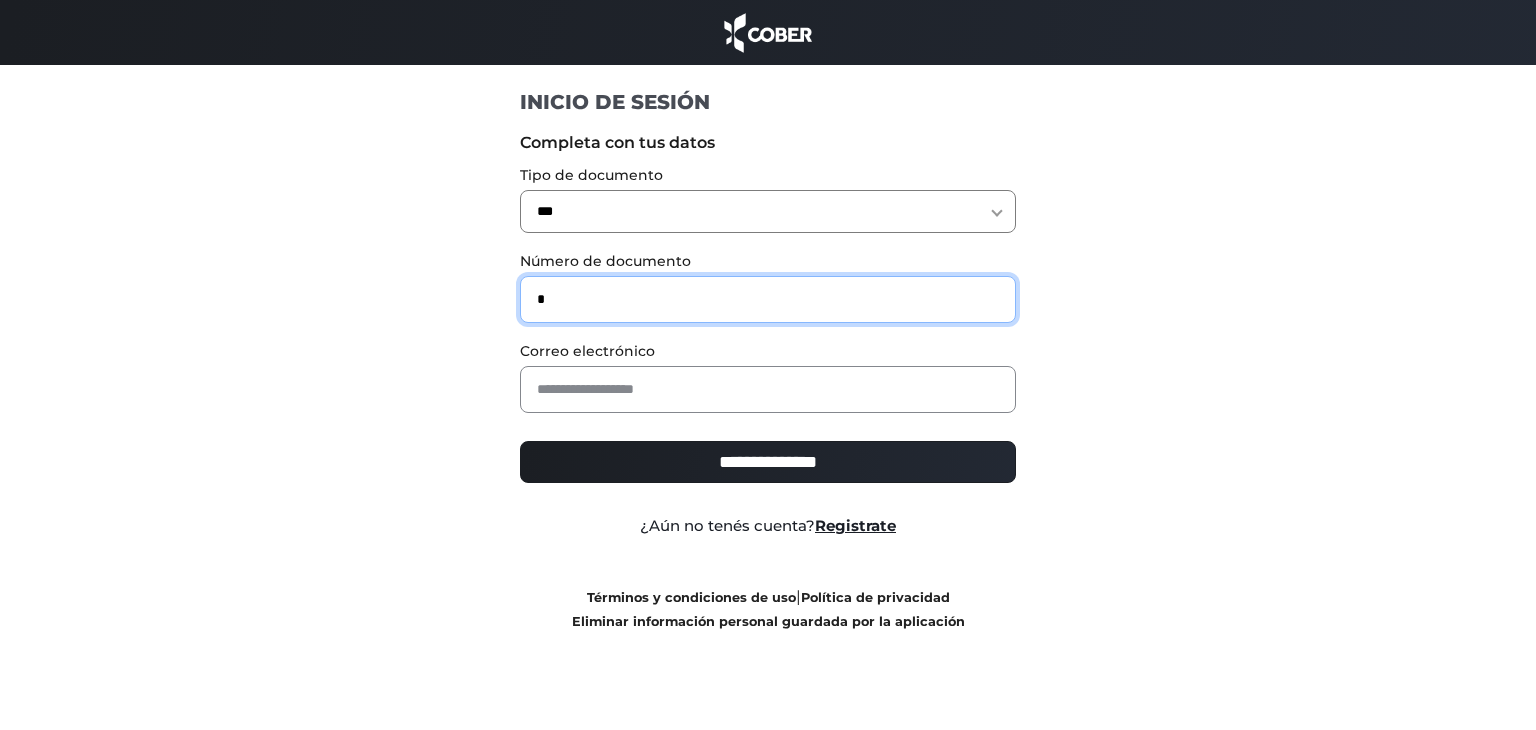 type on "*" 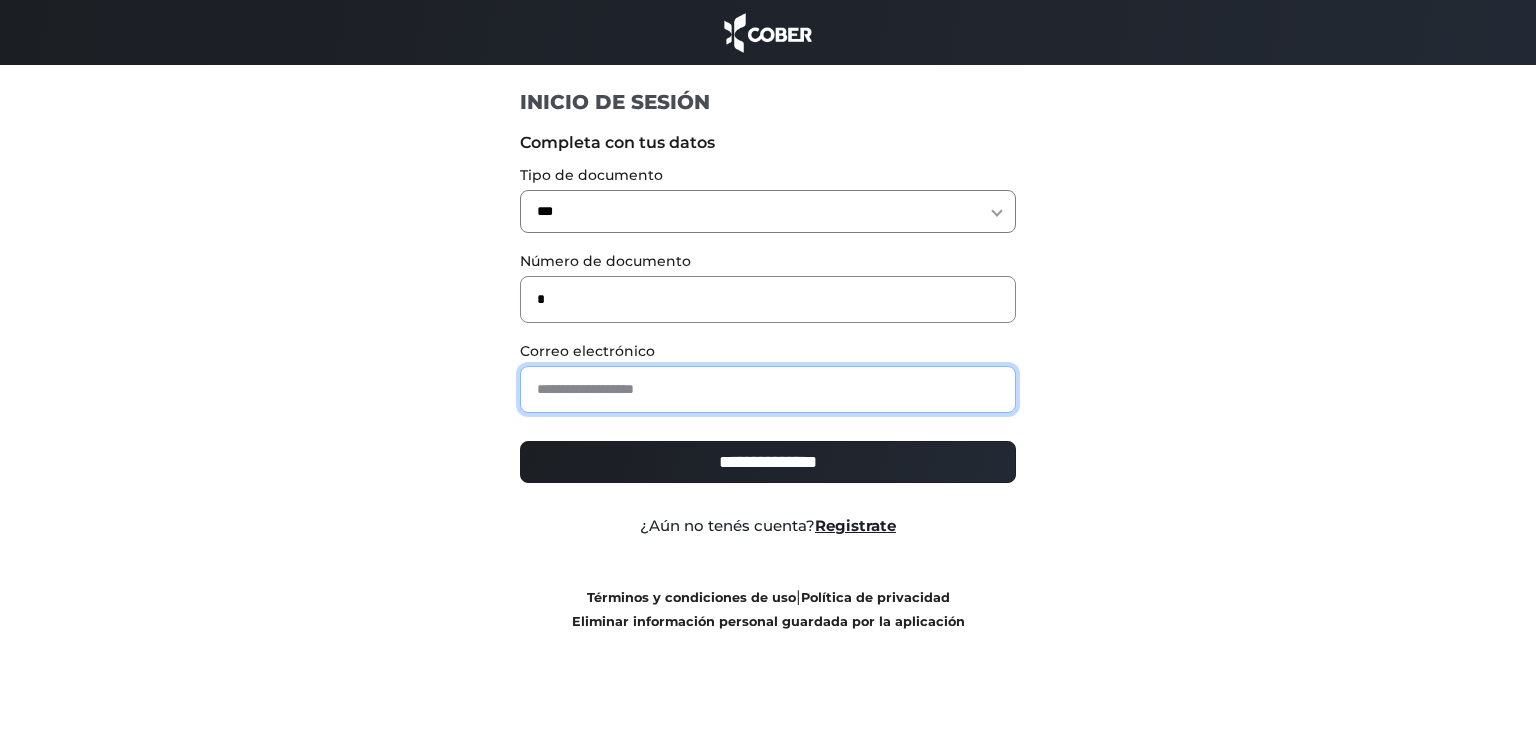 click at bounding box center [768, 389] 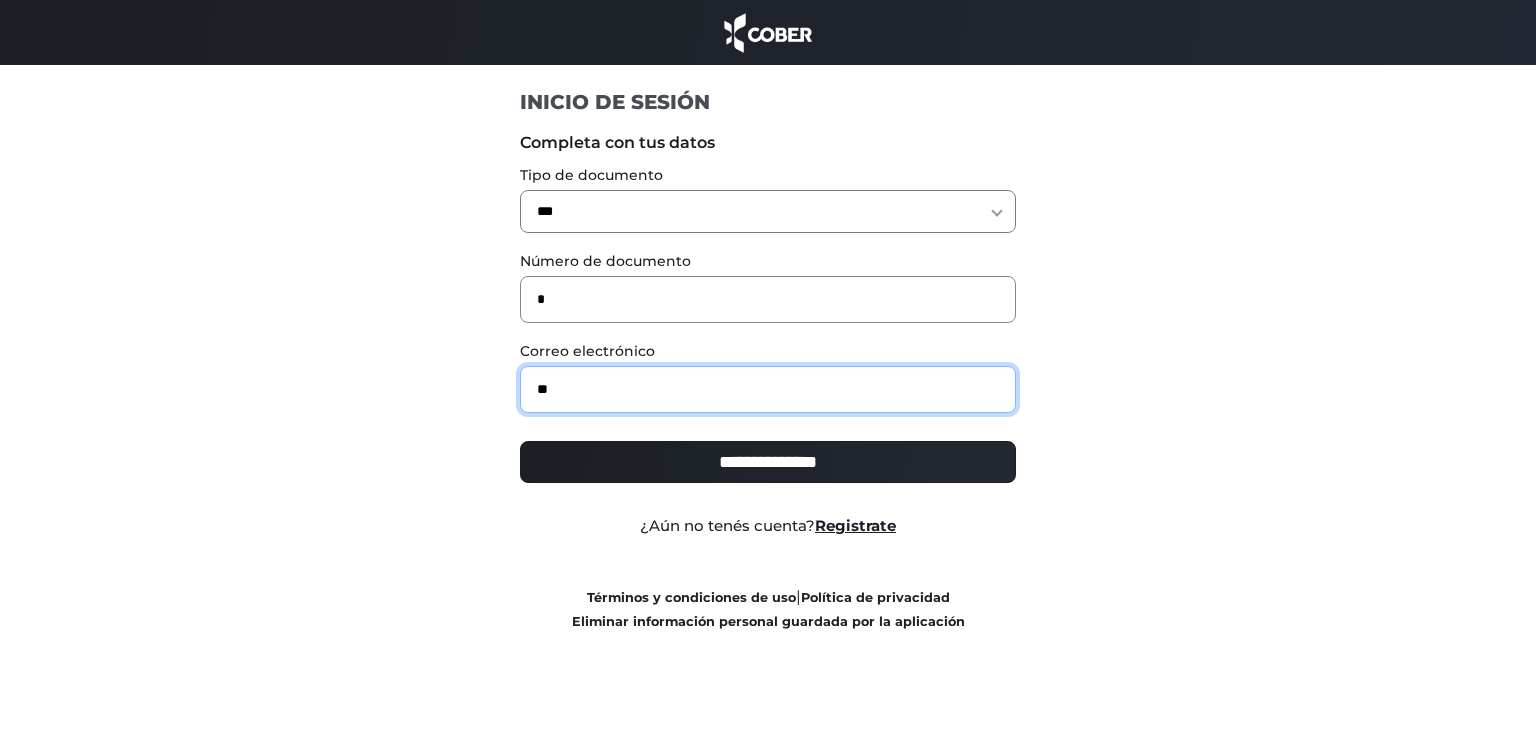 type on "**********" 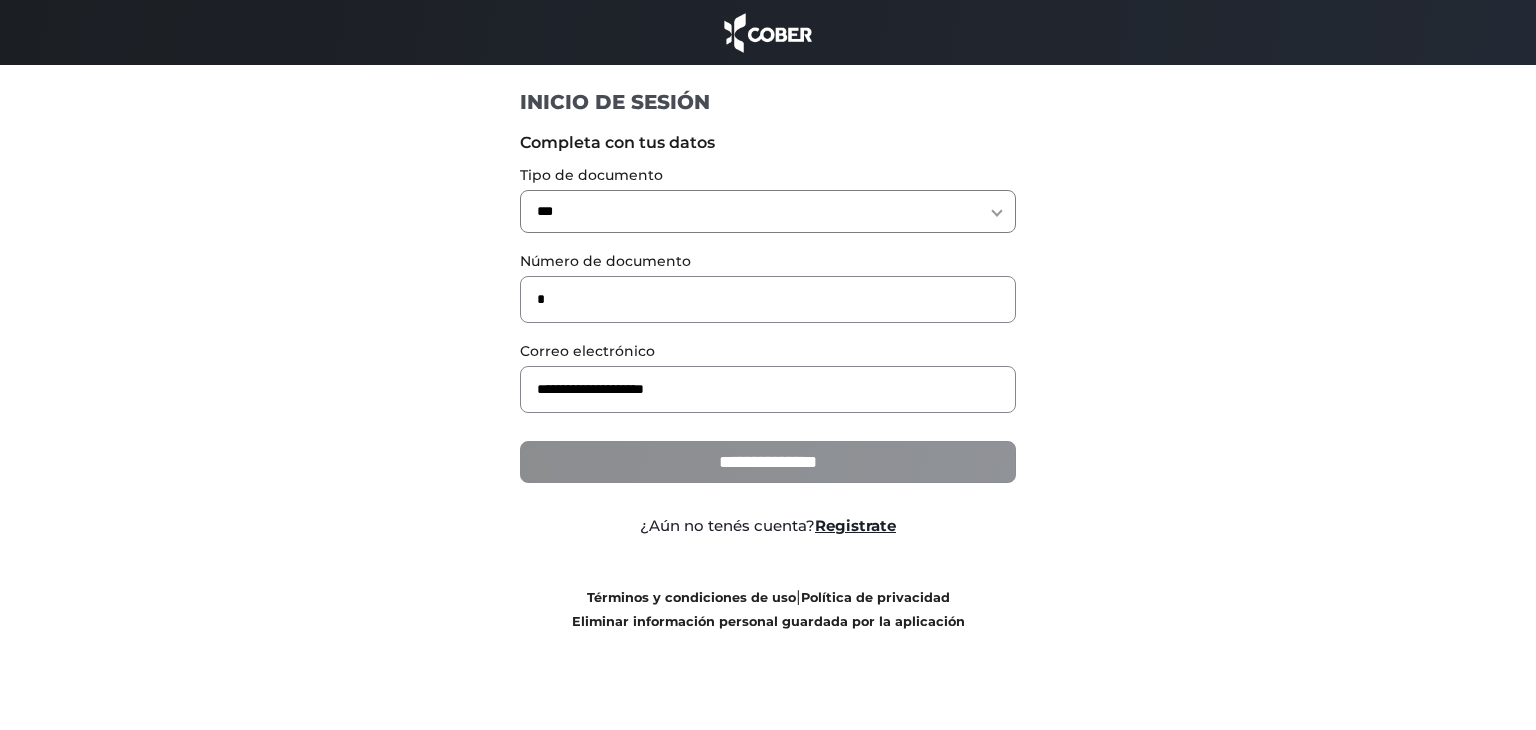 click on "**********" at bounding box center (768, 462) 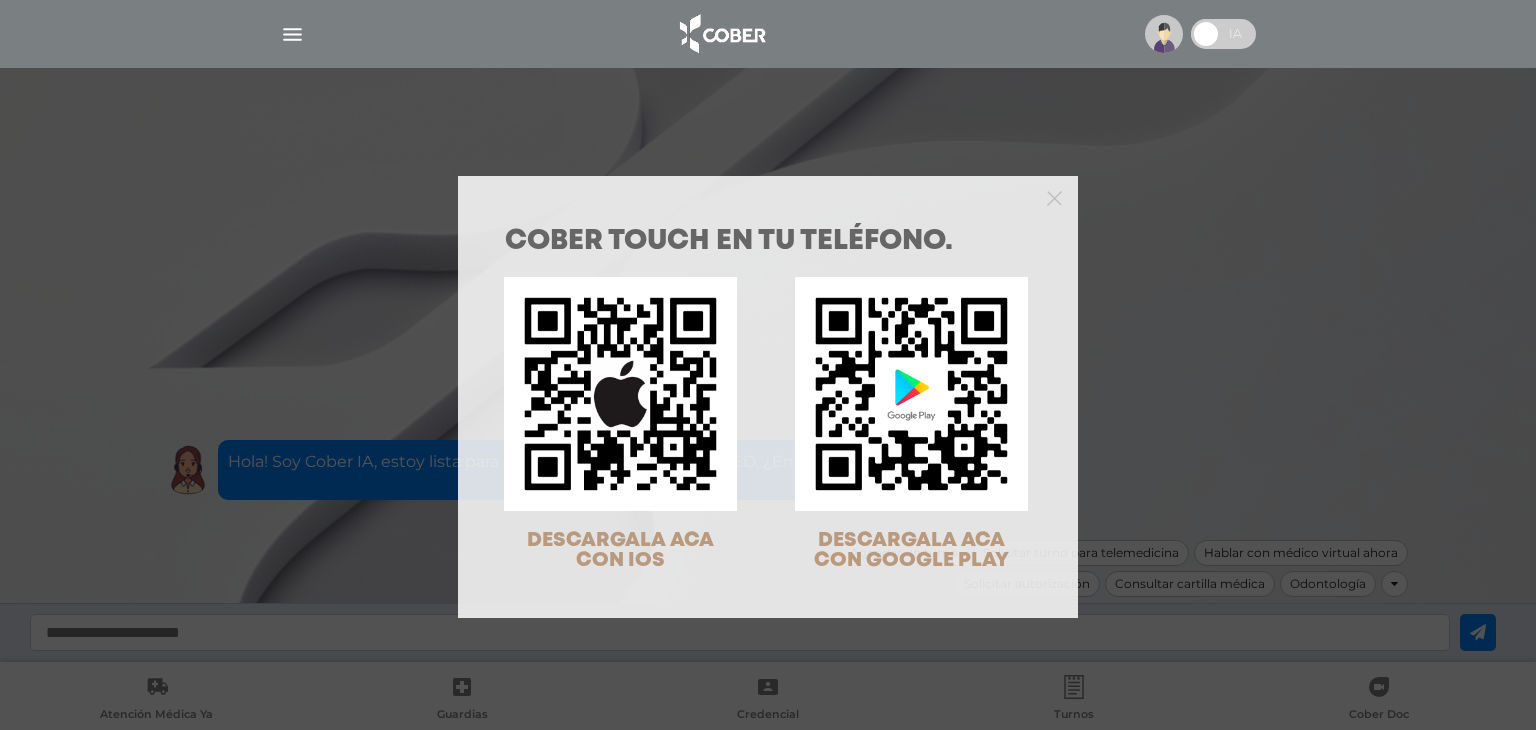 scroll, scrollTop: 0, scrollLeft: 0, axis: both 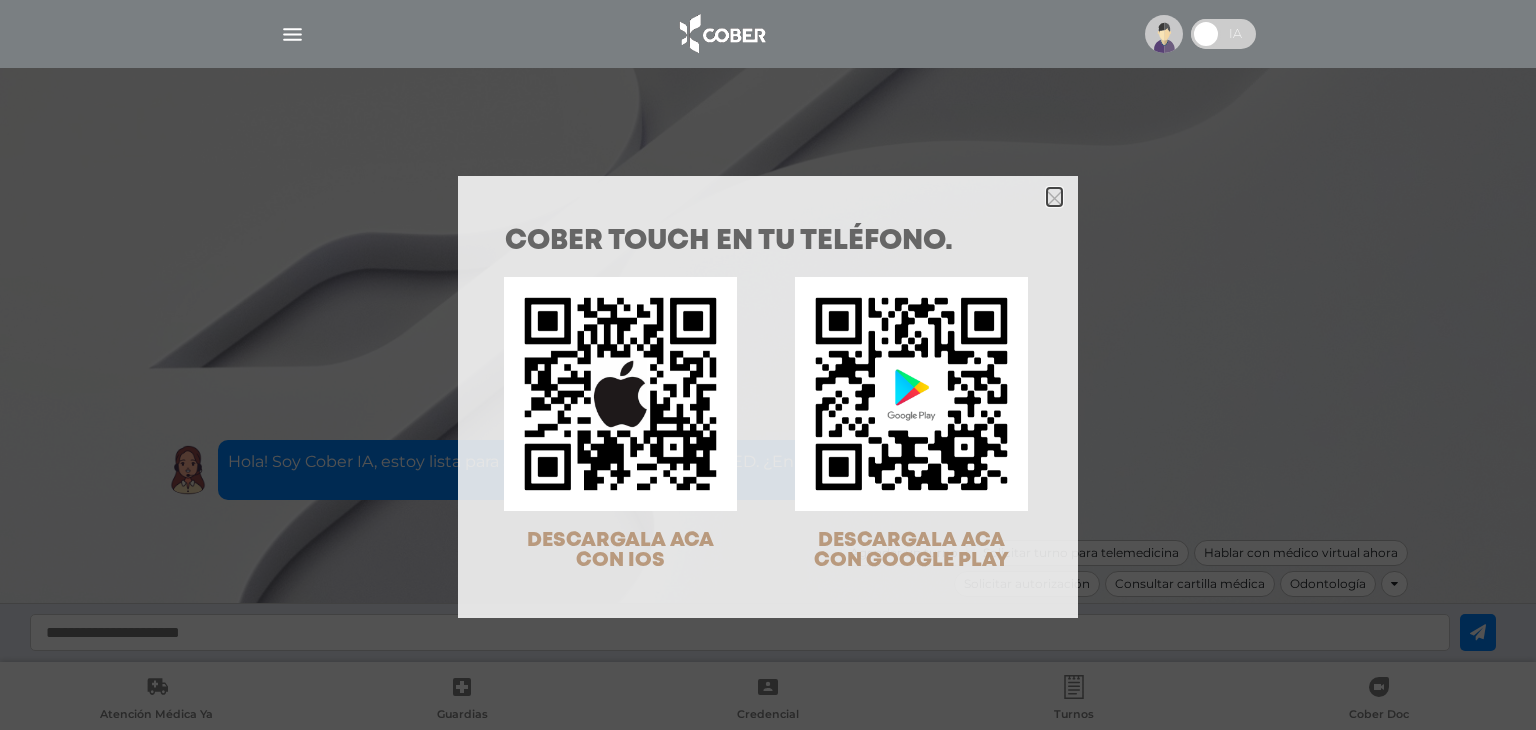 click 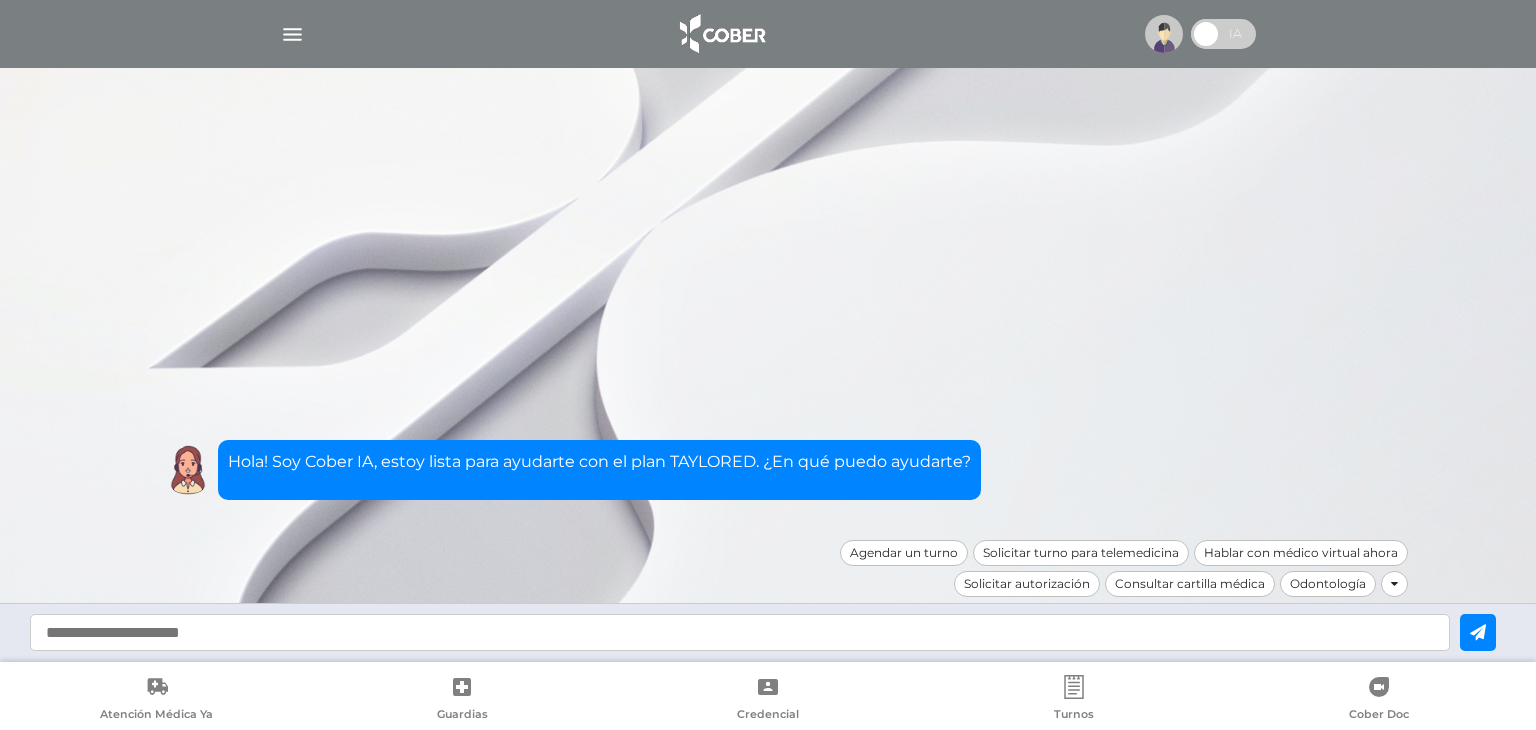 drag, startPoint x: 279, startPoint y: 41, endPoint x: 291, endPoint y: 35, distance: 13.416408 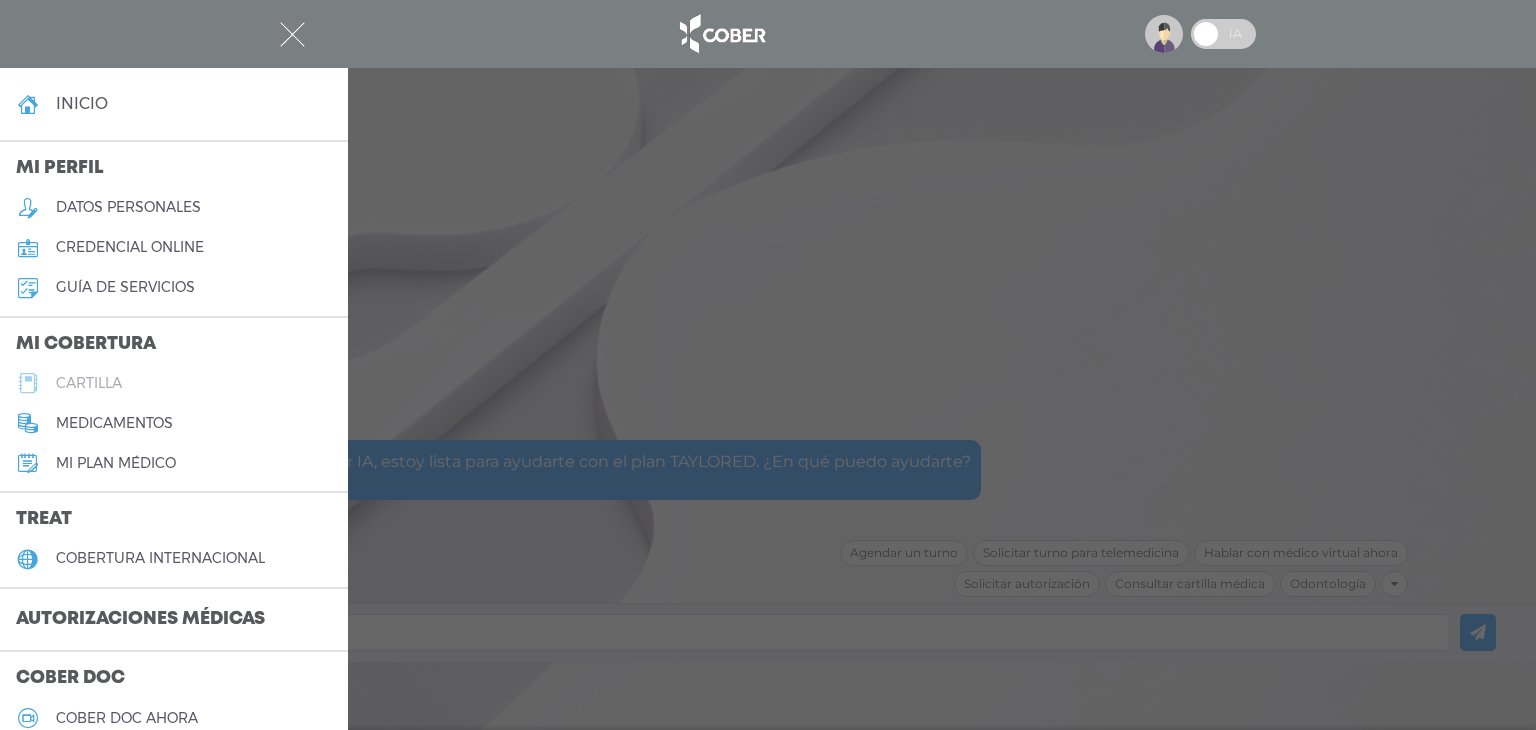 click on "cartilla" at bounding box center [89, 383] 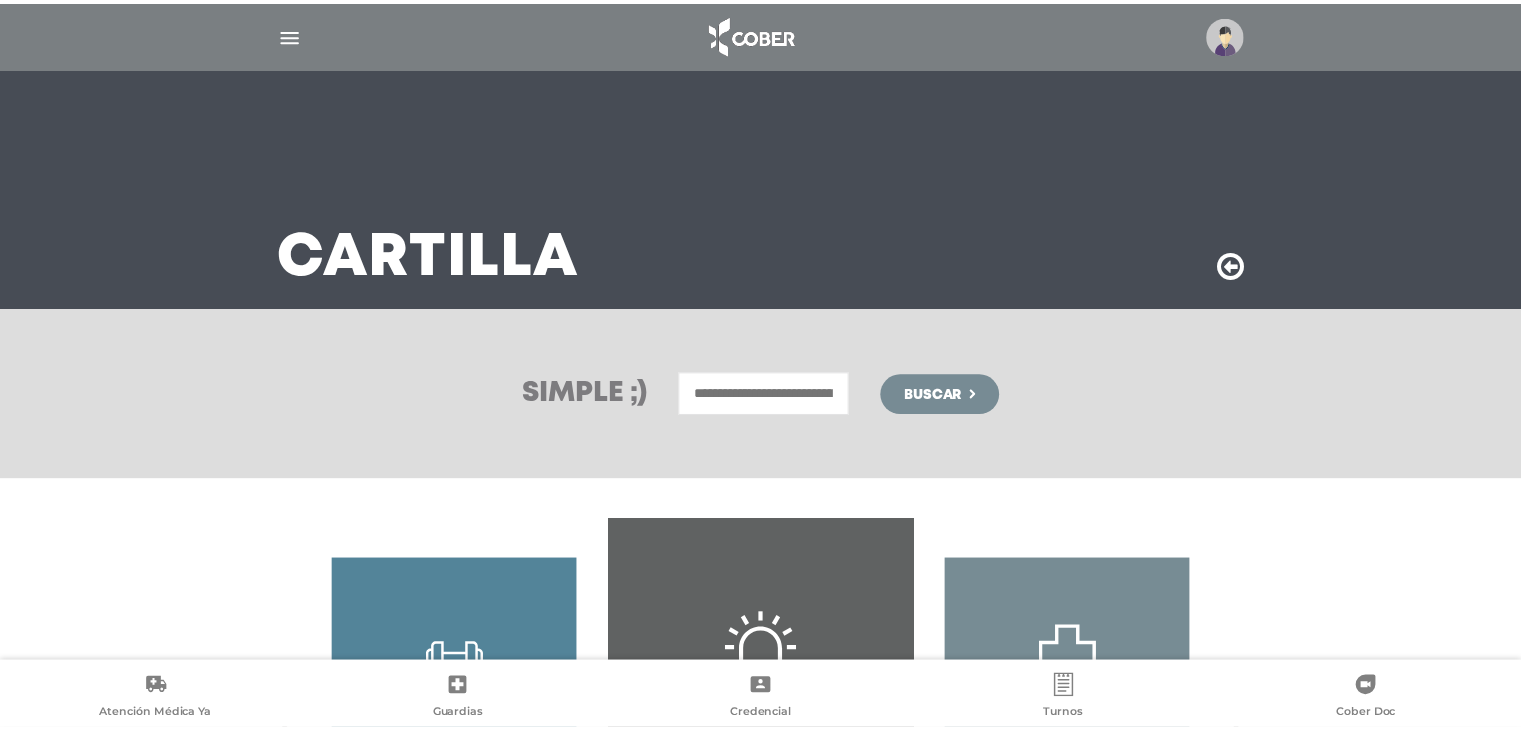 scroll, scrollTop: 0, scrollLeft: 0, axis: both 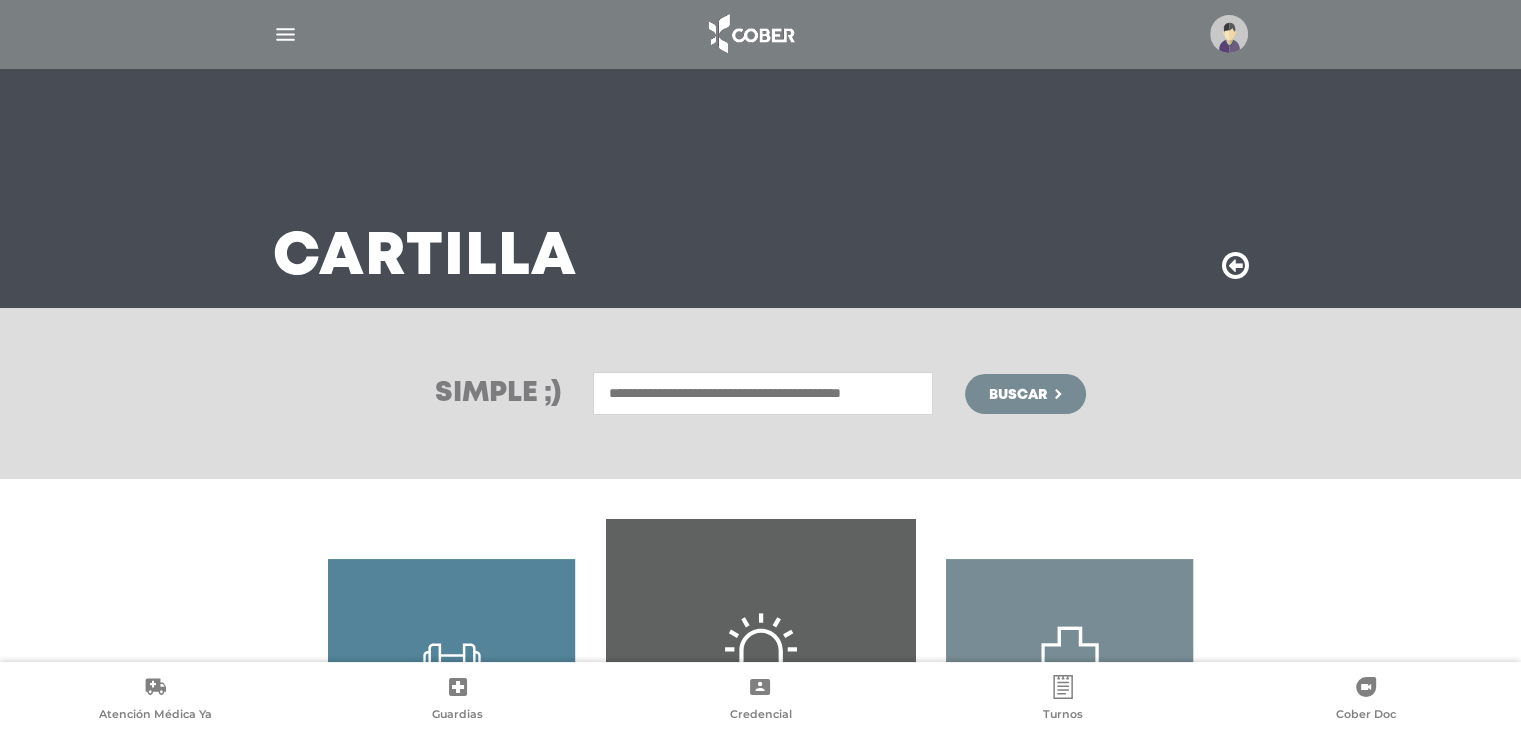 click at bounding box center [763, 393] 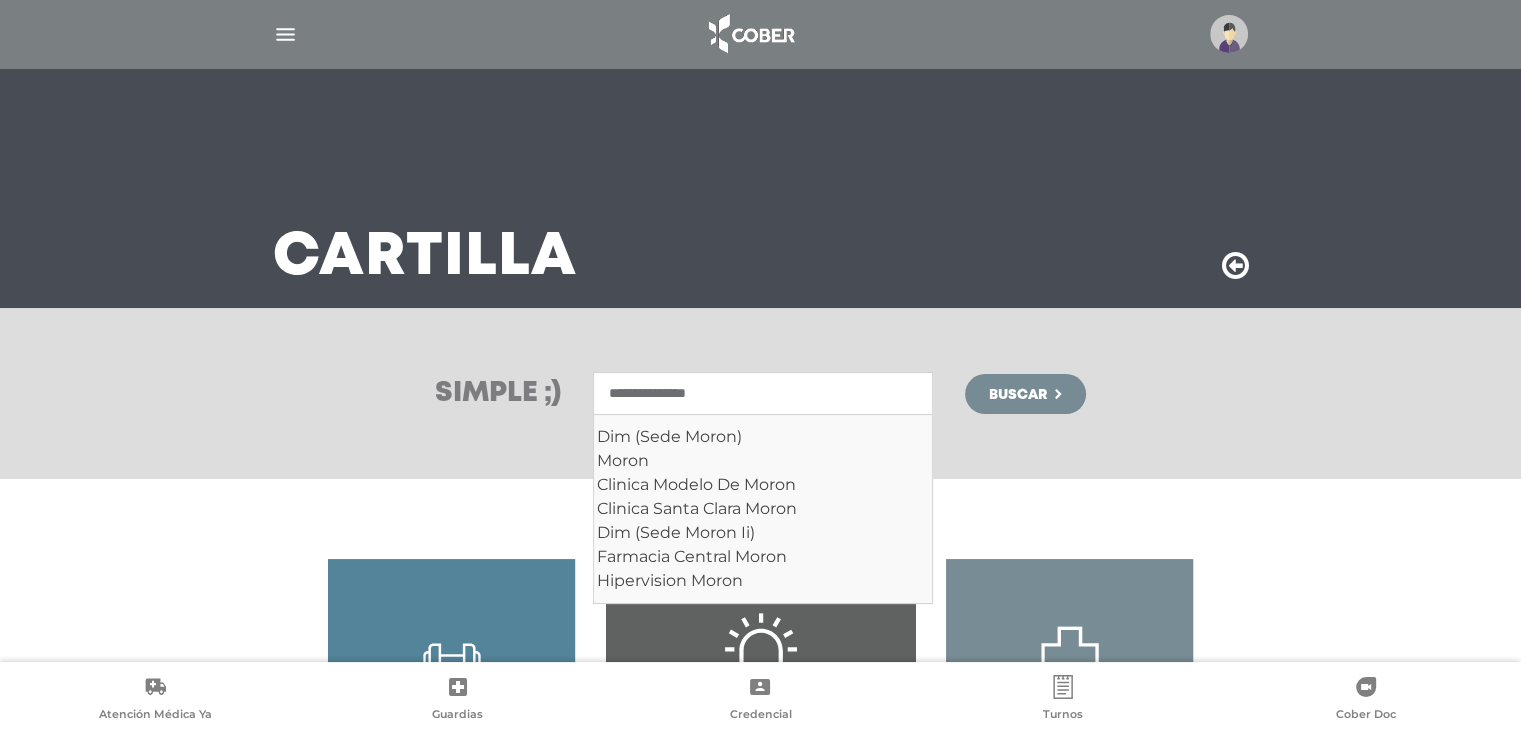 type on "**********" 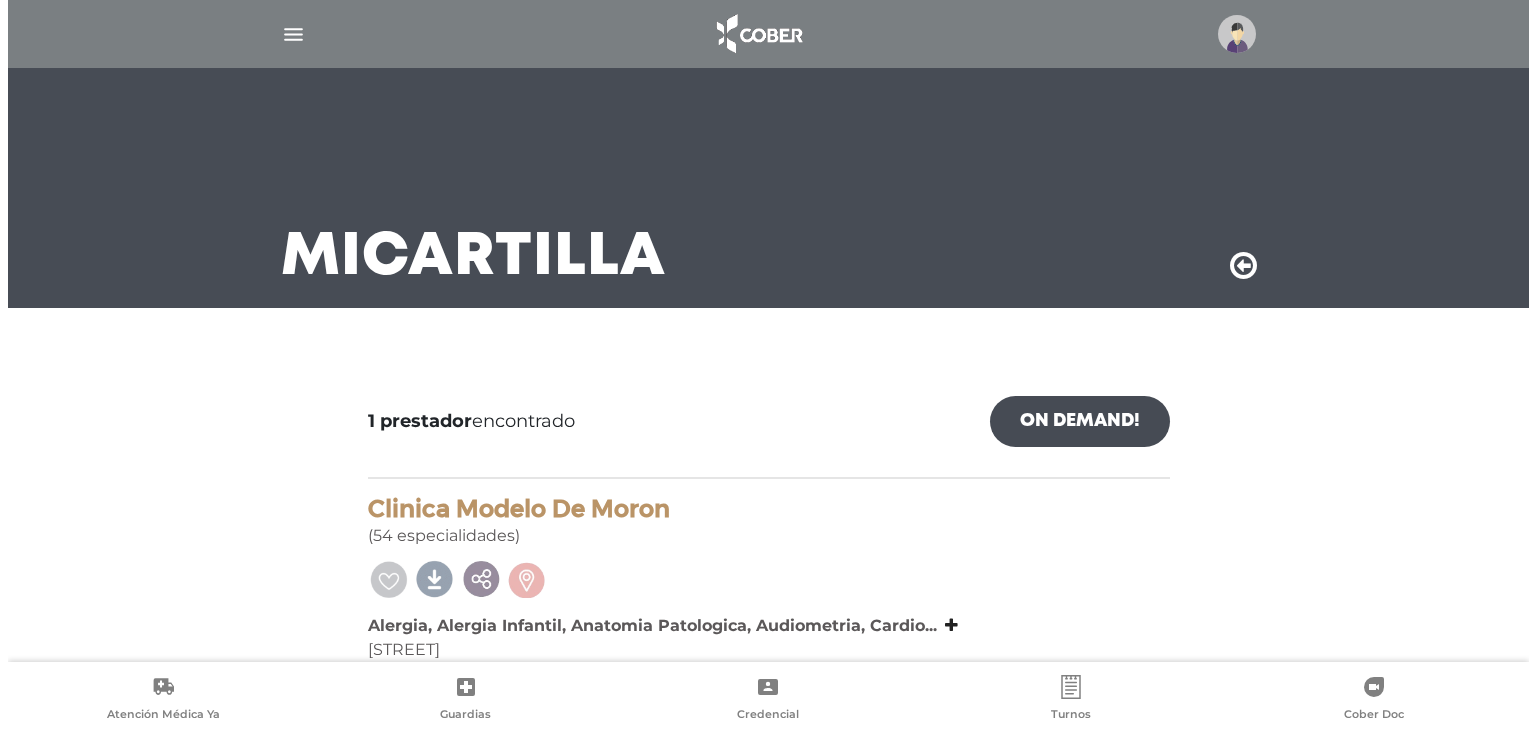 scroll, scrollTop: 0, scrollLeft: 0, axis: both 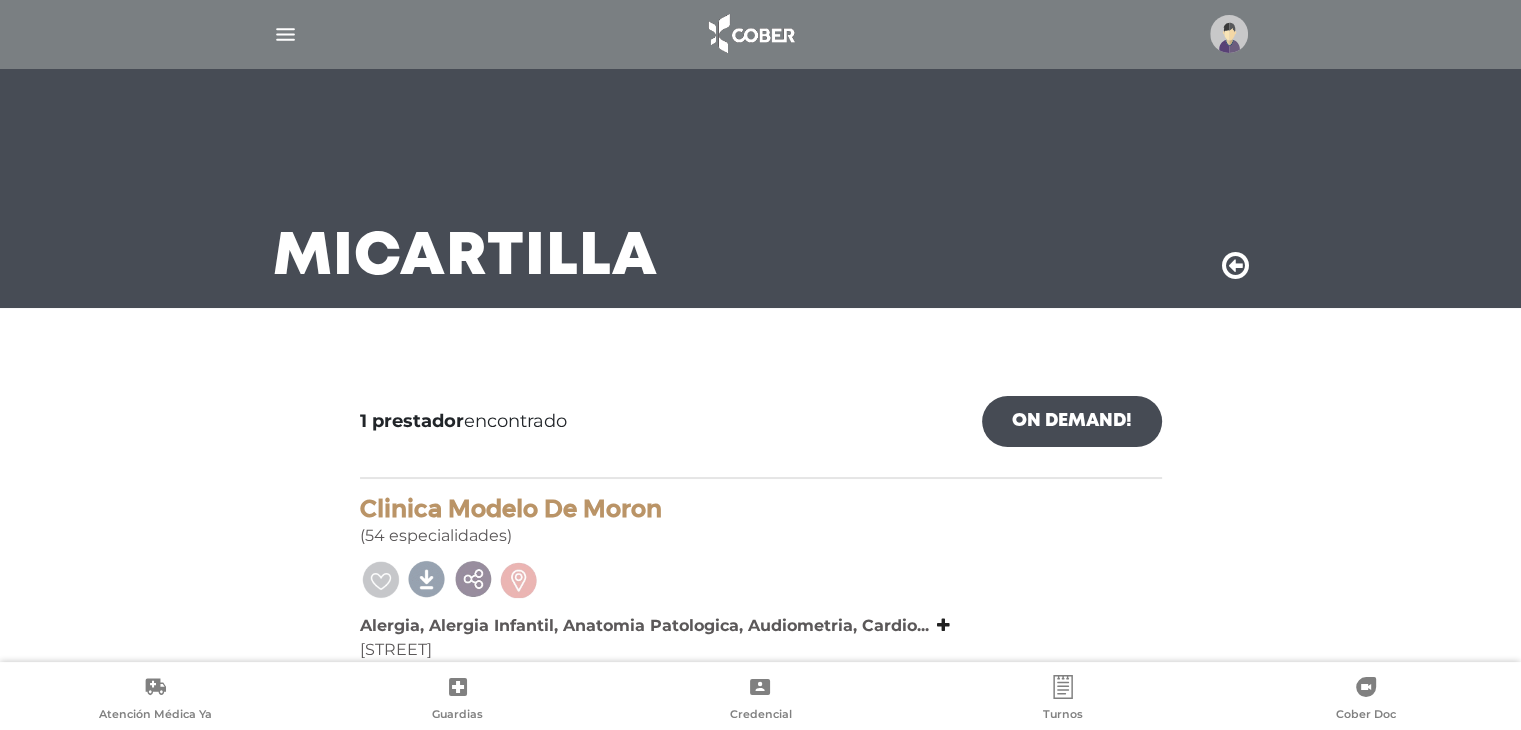 click at bounding box center [1229, 34] 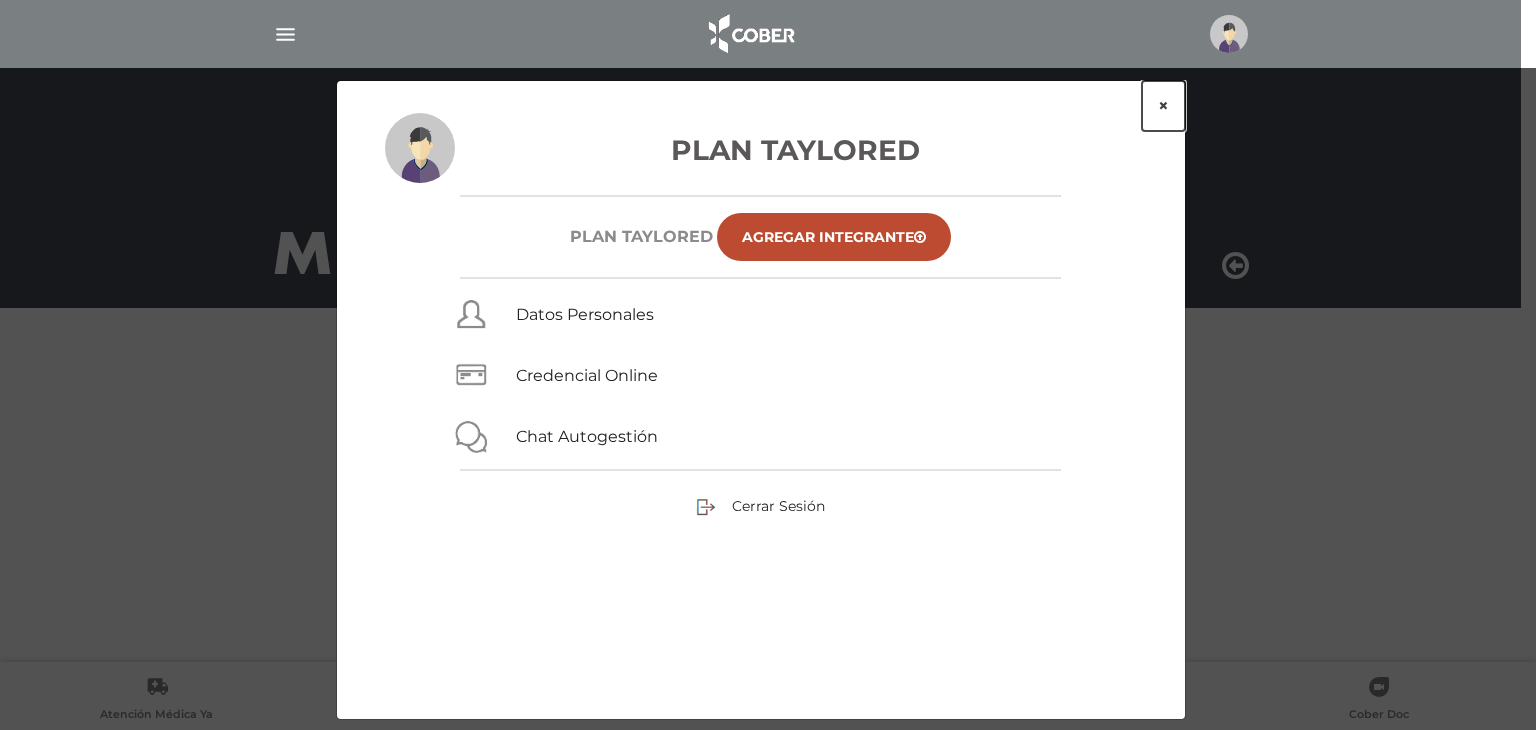 drag, startPoint x: 1160, startPoint y: 108, endPoint x: 435, endPoint y: 1, distance: 732.85333 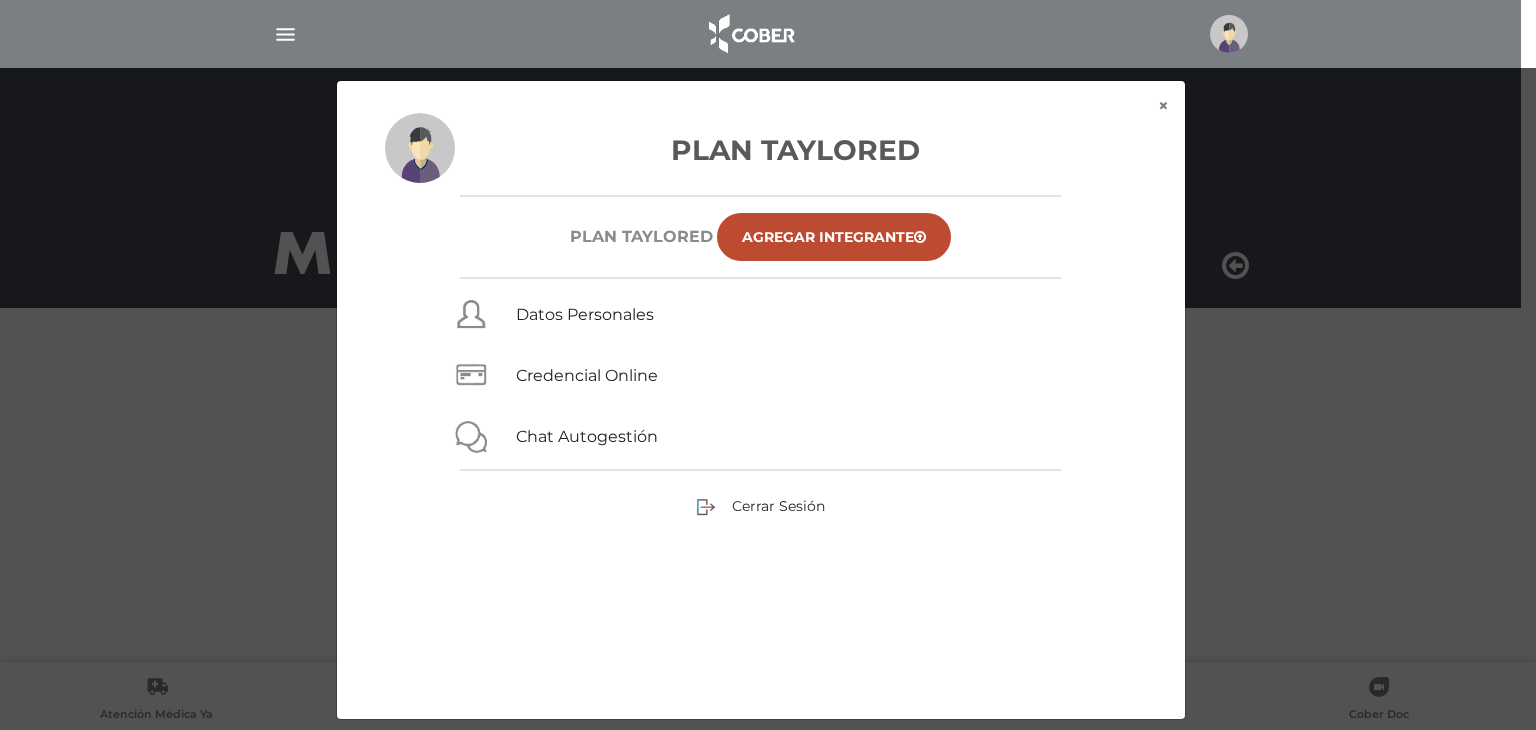 click at bounding box center [285, 34] 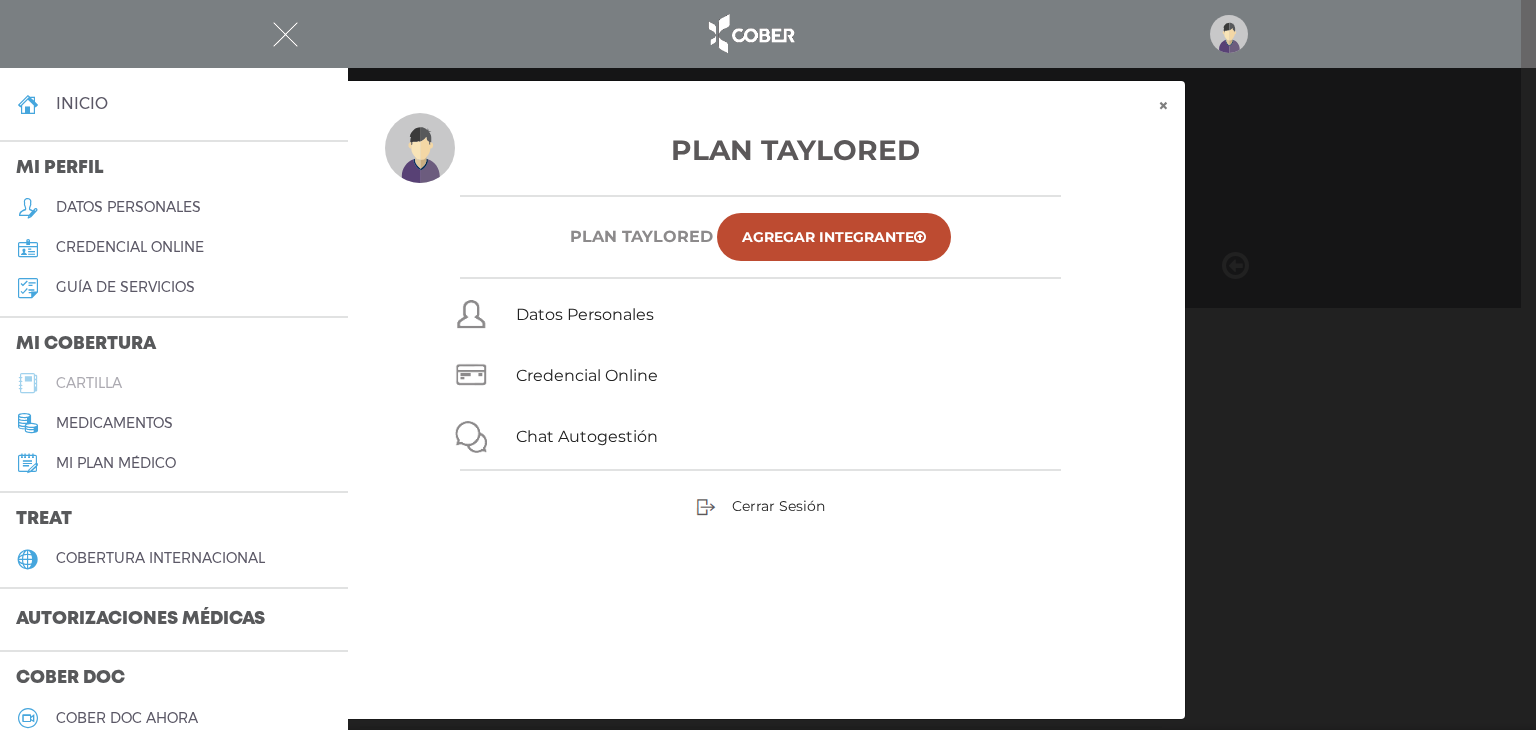 click on "cartilla" at bounding box center [89, 383] 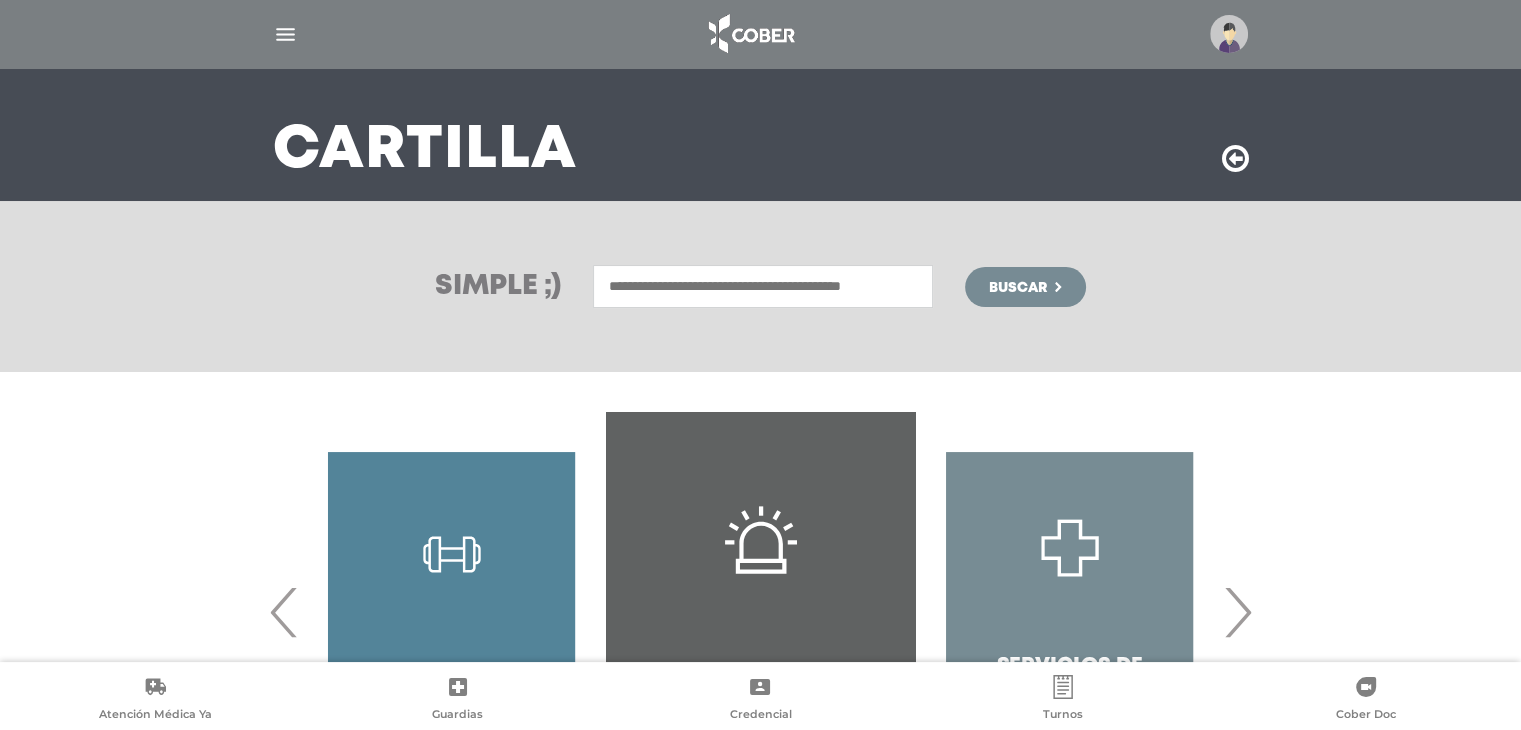 scroll, scrollTop: 296, scrollLeft: 0, axis: vertical 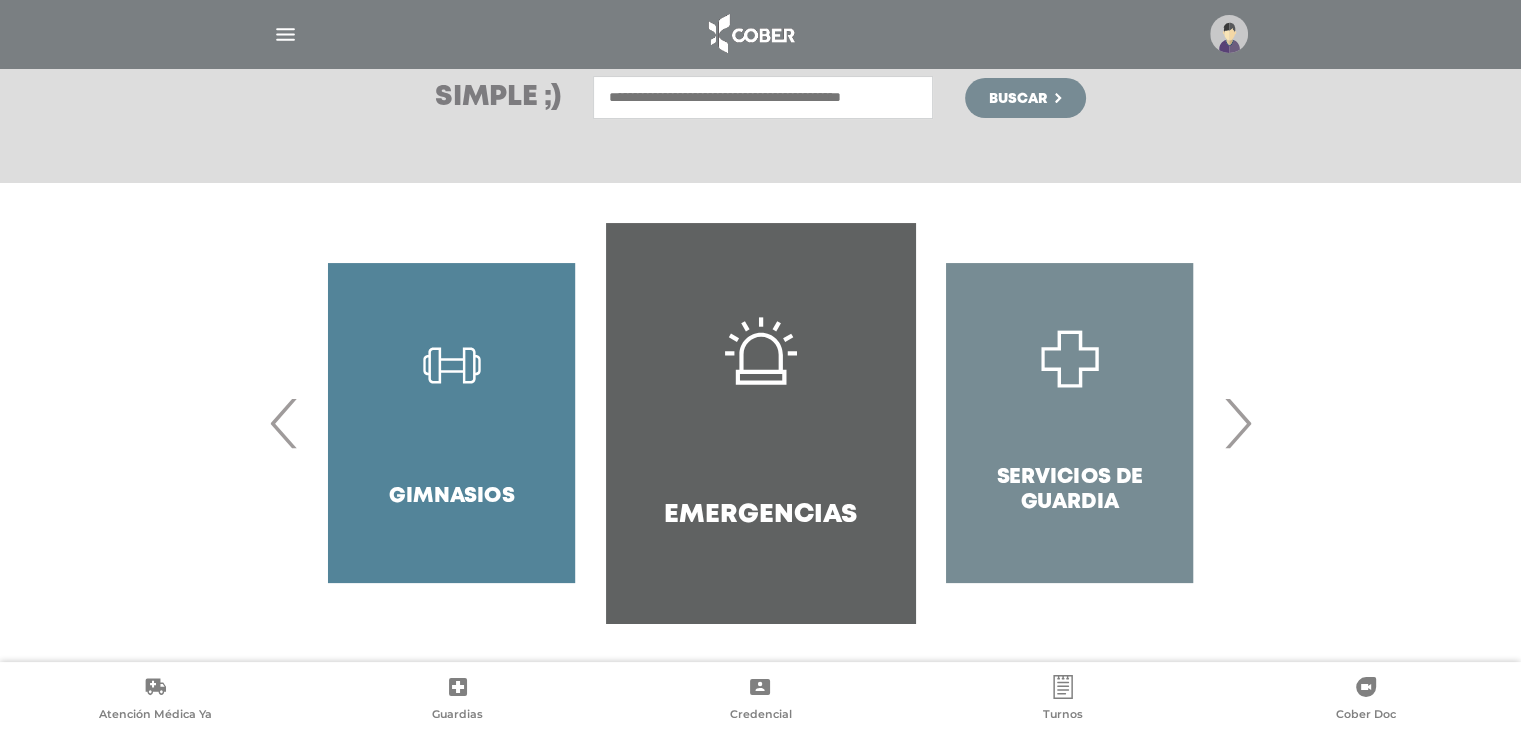 click on "‹" at bounding box center (284, 423) 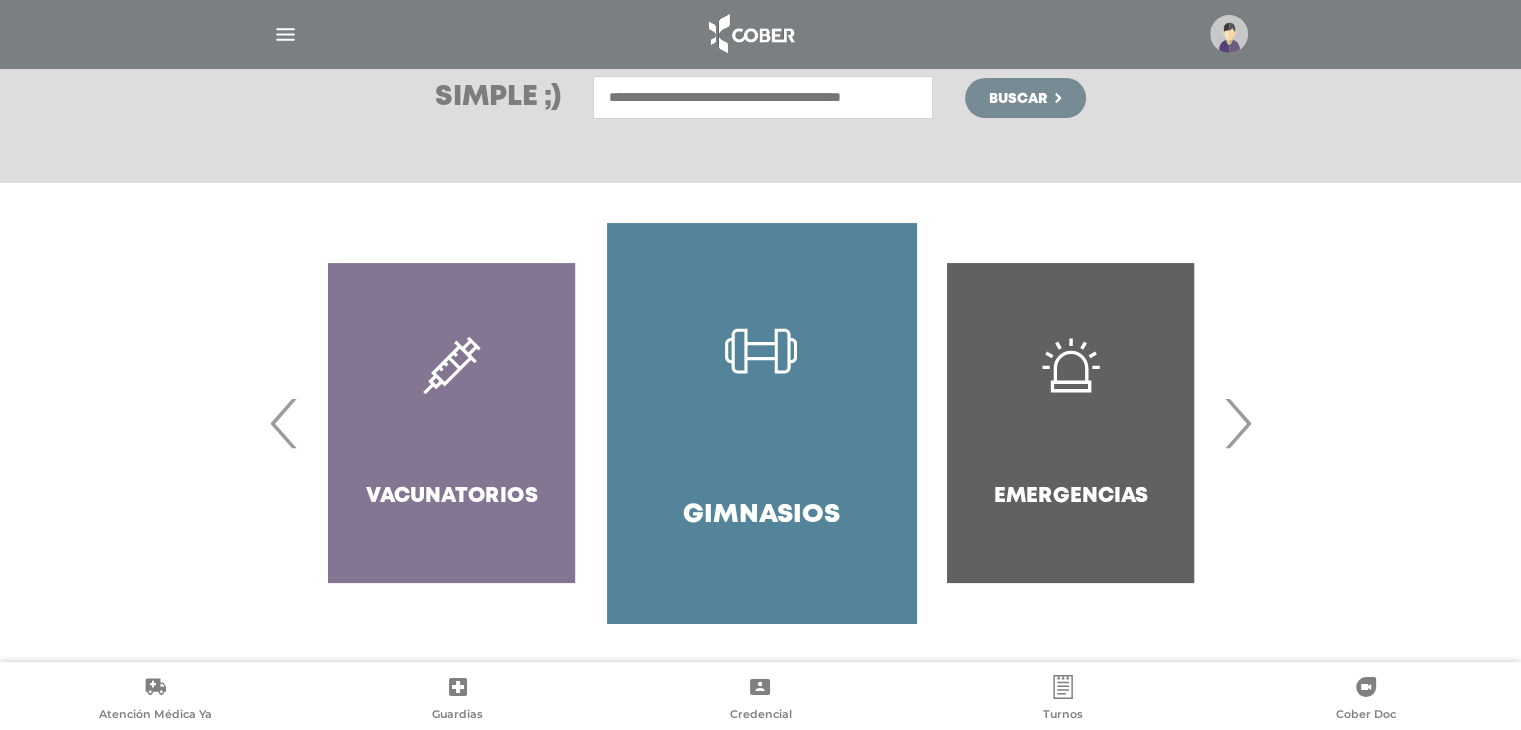 click on "‹" at bounding box center (284, 423) 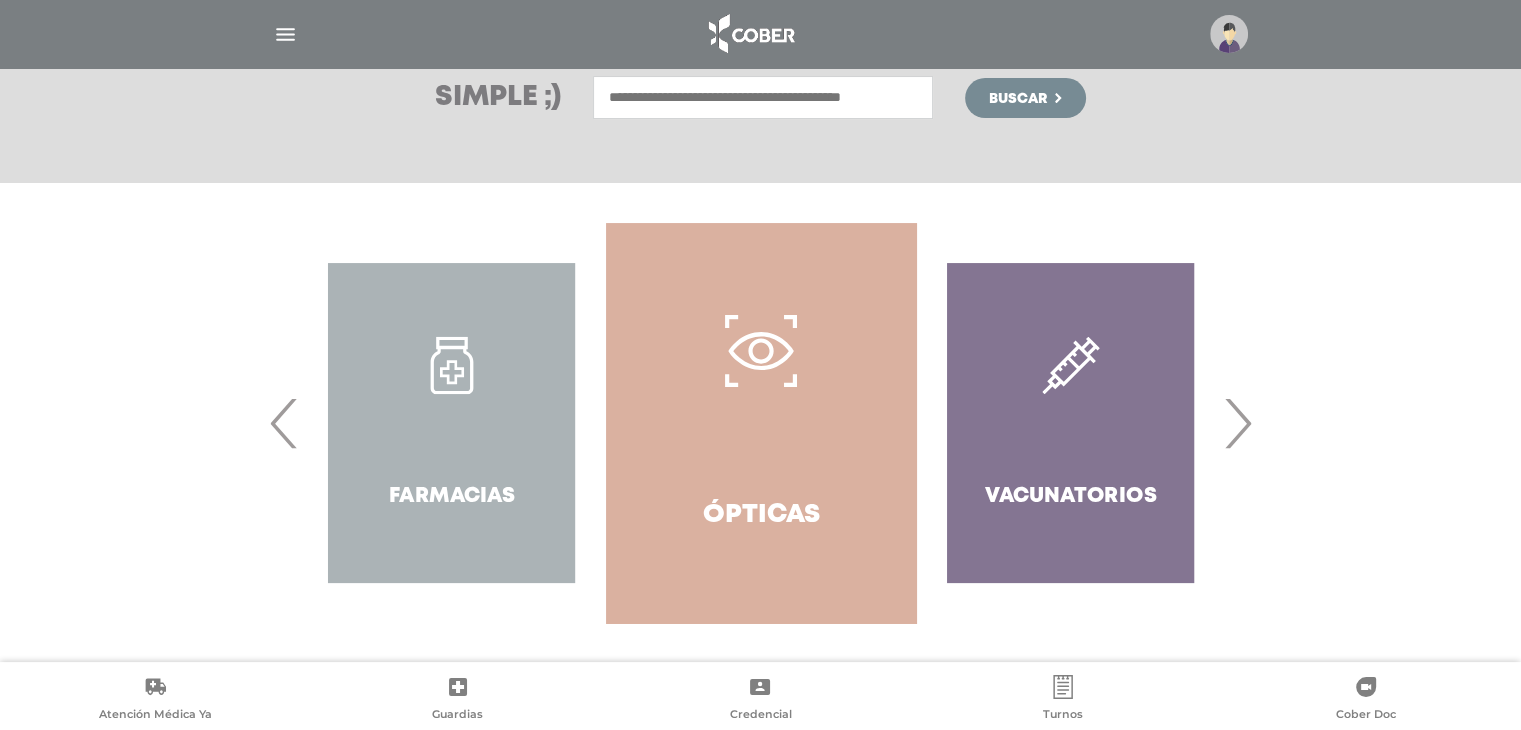 click on "‹" at bounding box center (284, 423) 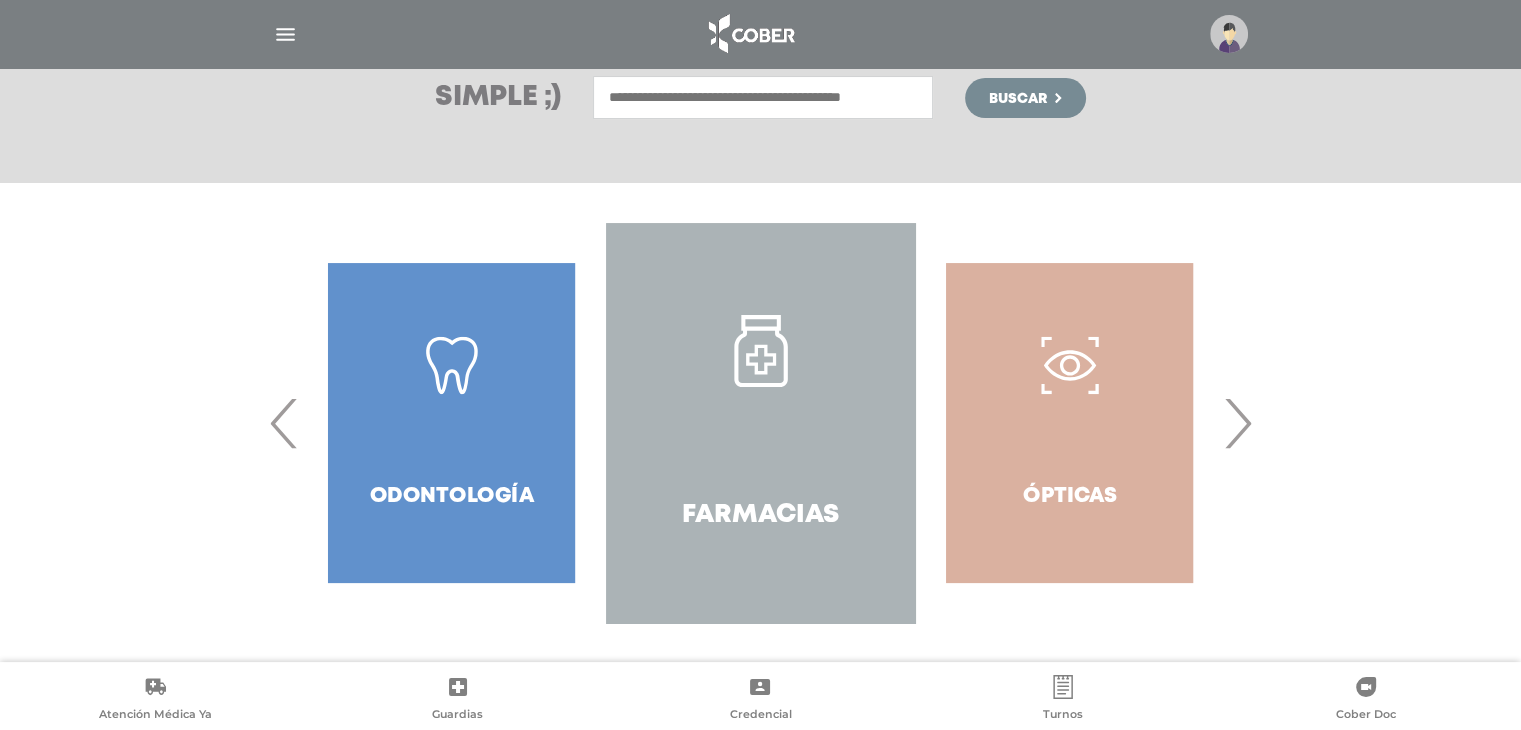 click on "‹" at bounding box center [284, 423] 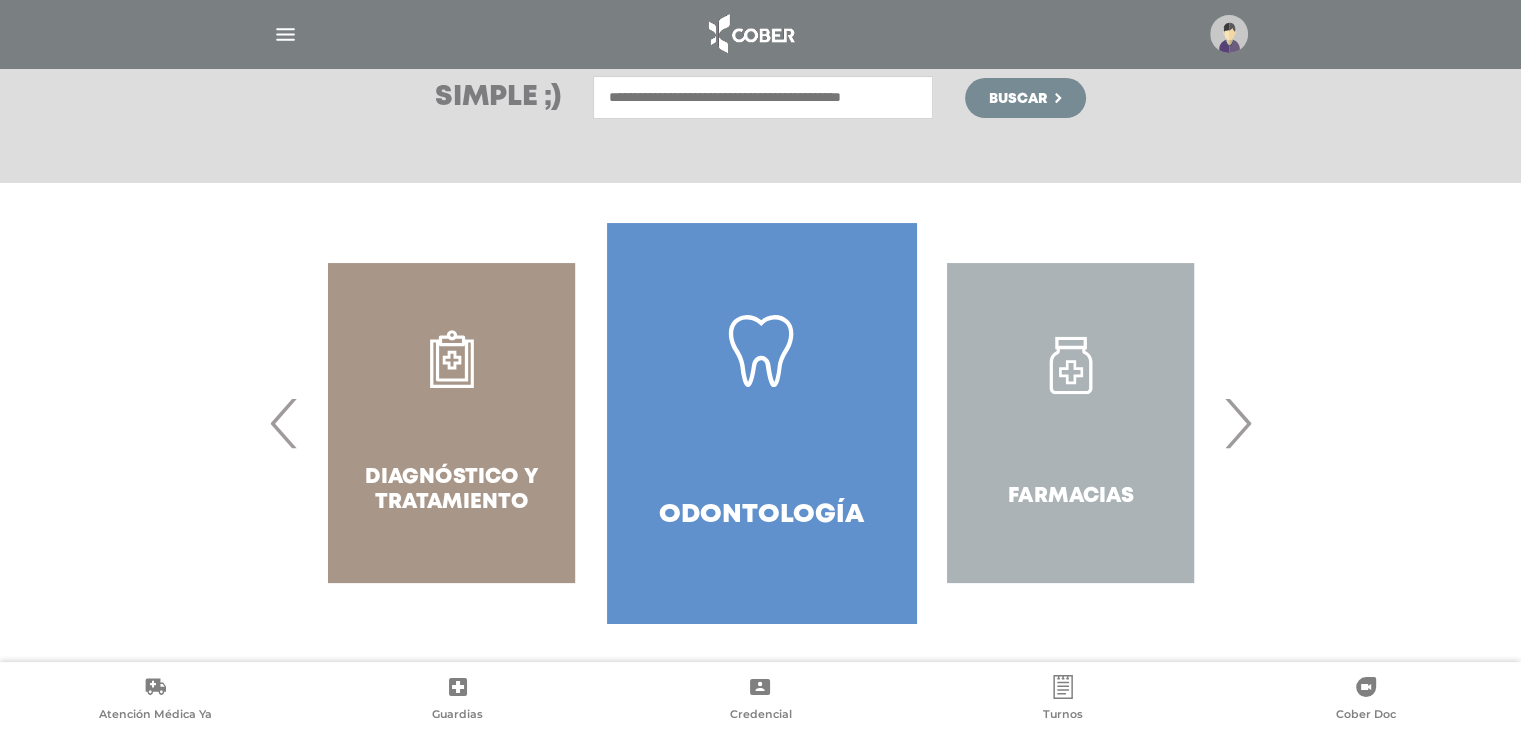 click at bounding box center [285, 34] 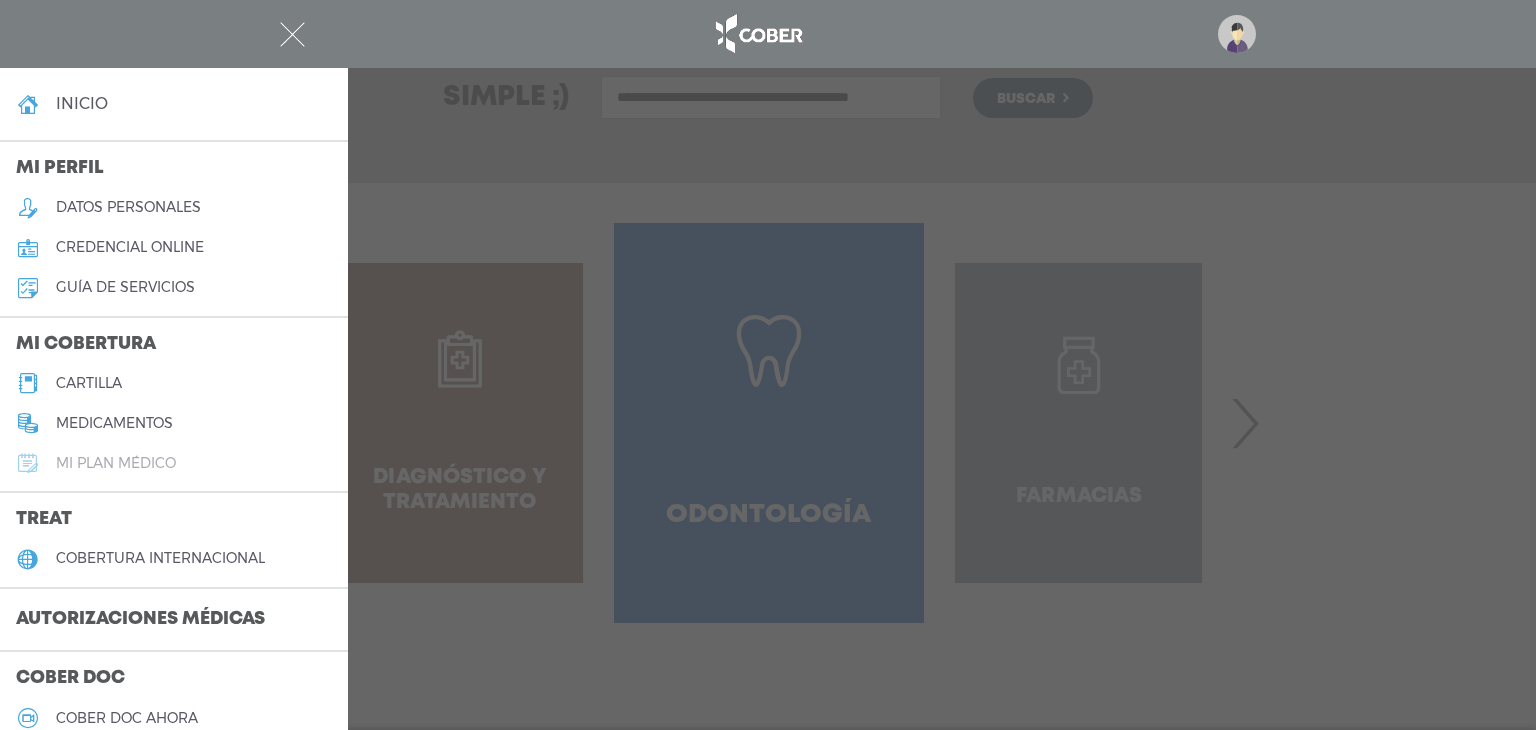 click on "Mi plan médico" at bounding box center (116, 463) 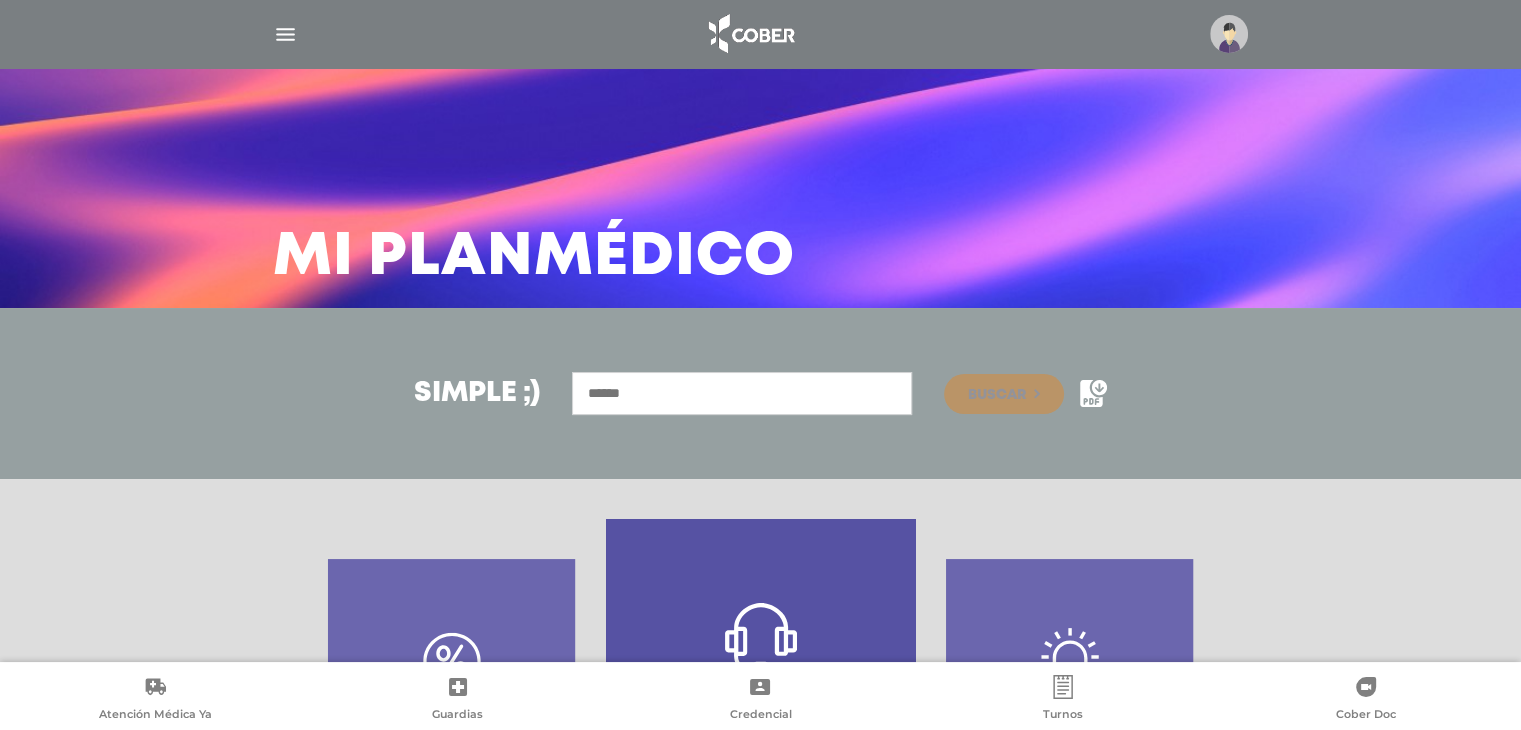 scroll, scrollTop: 296, scrollLeft: 0, axis: vertical 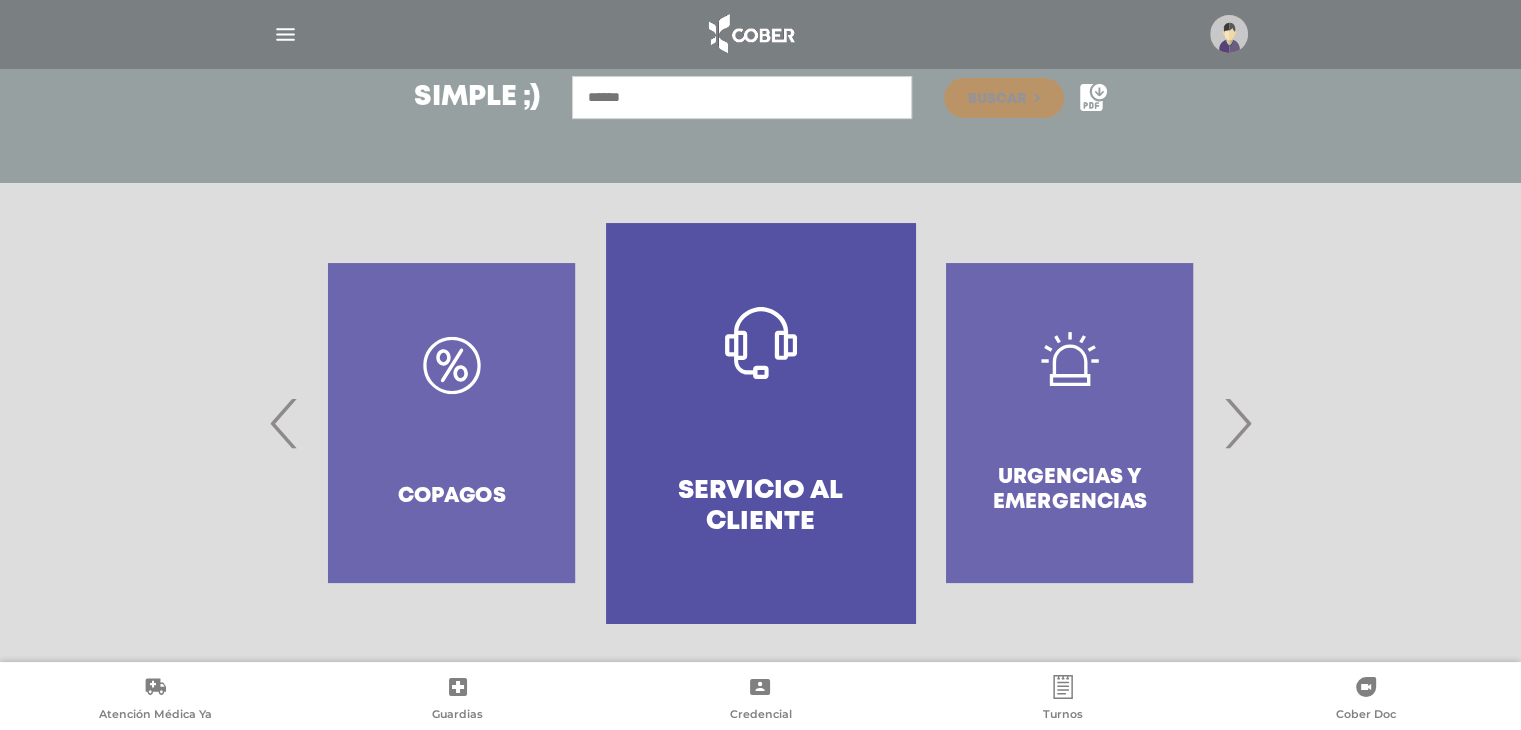 click on "‹" at bounding box center [284, 423] 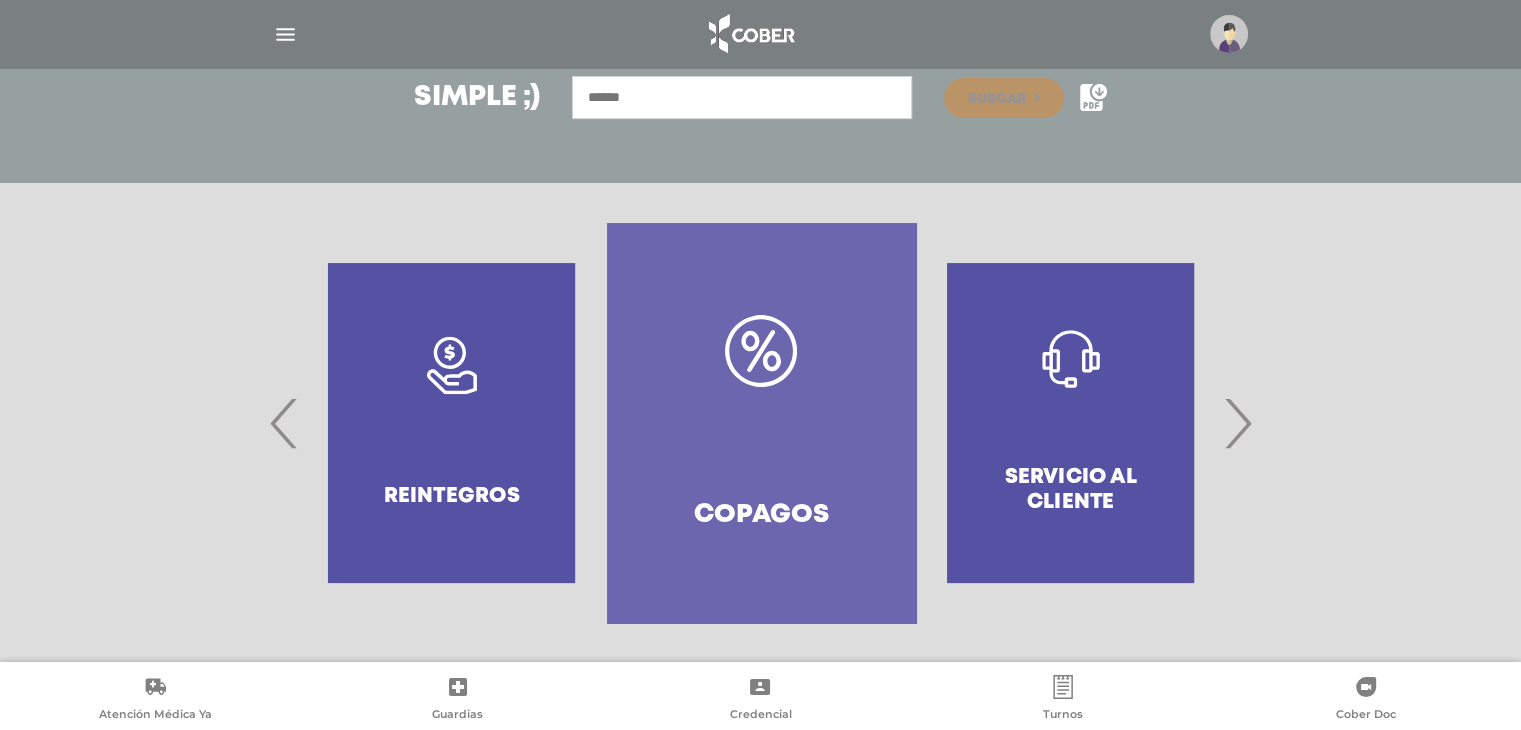 click on "Copagos" at bounding box center [761, 423] 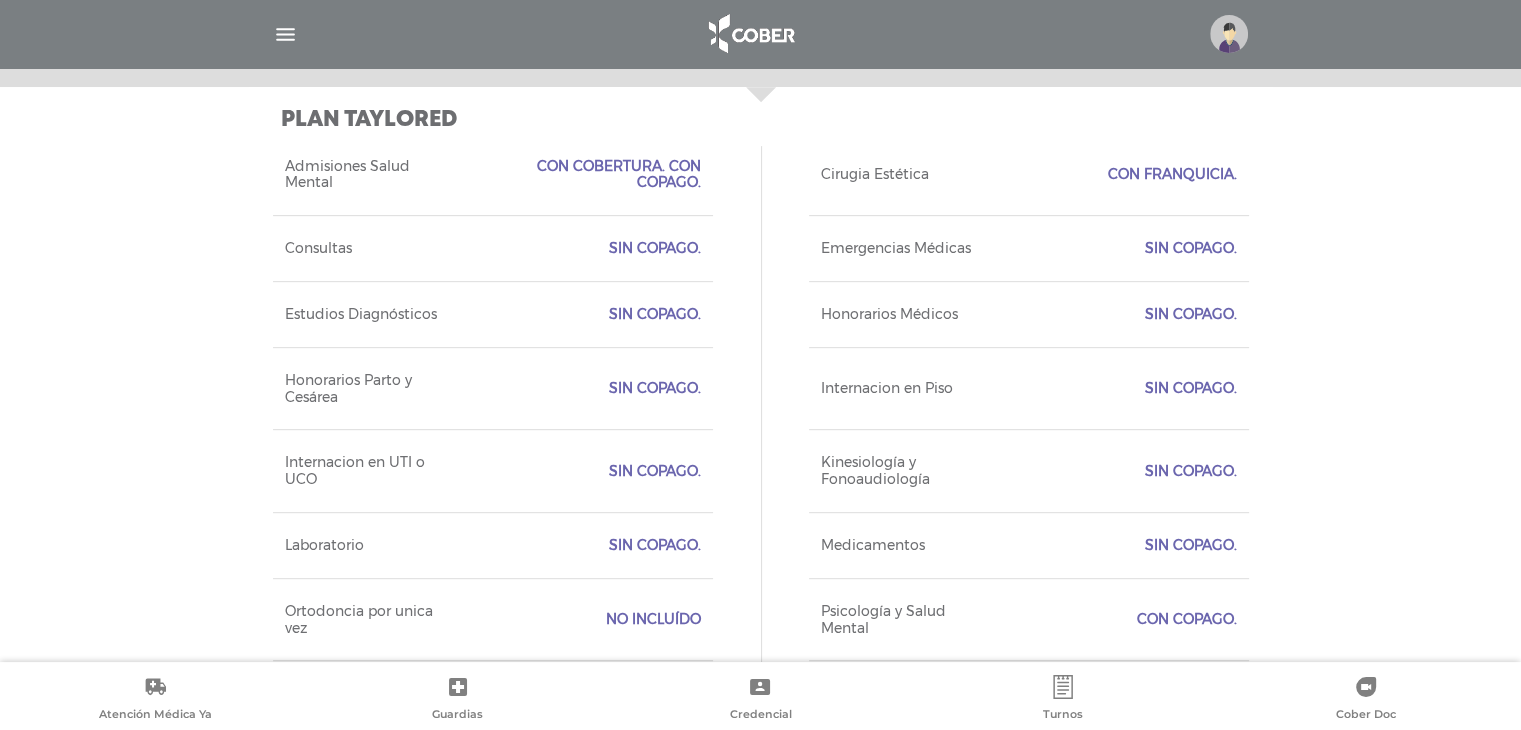 scroll, scrollTop: 894, scrollLeft: 0, axis: vertical 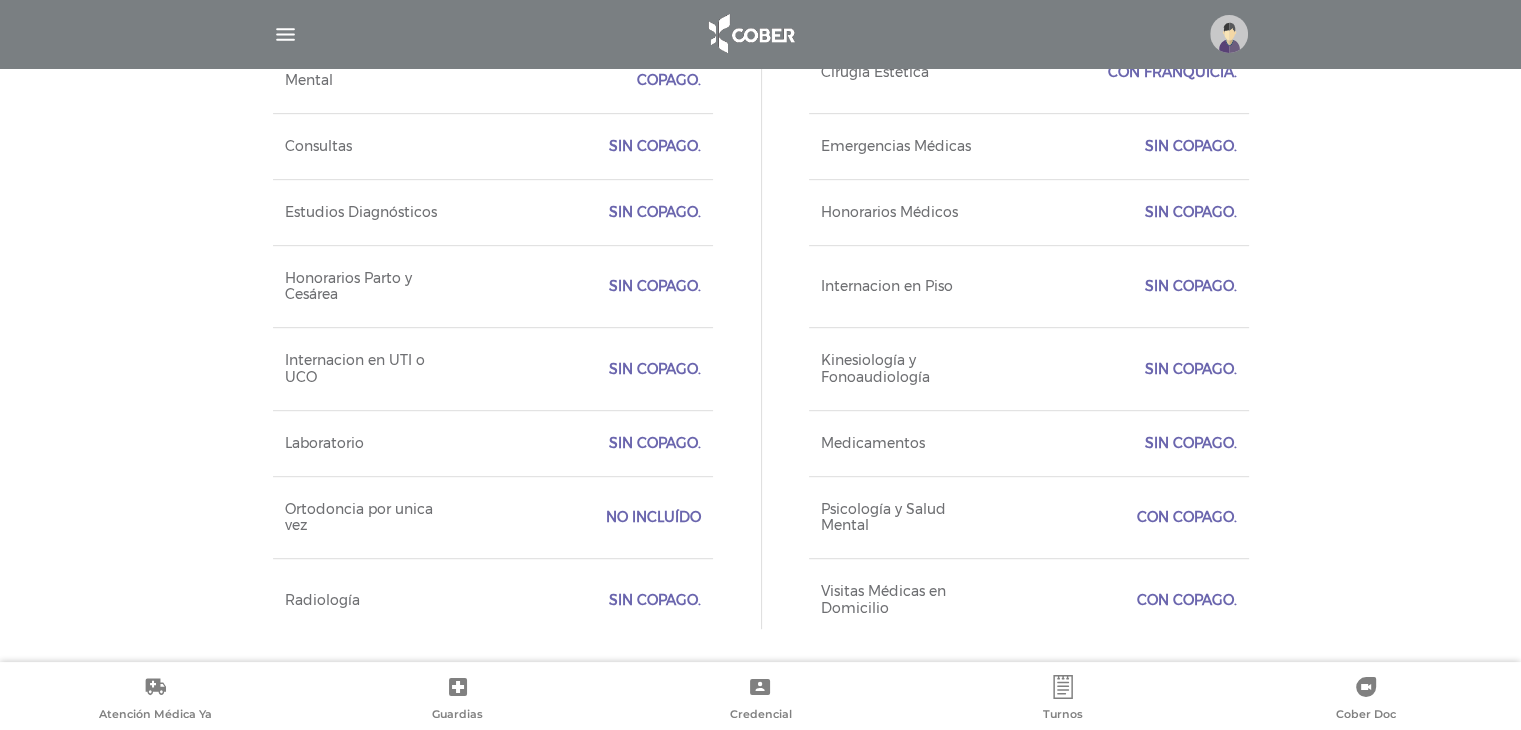click at bounding box center [1229, 34] 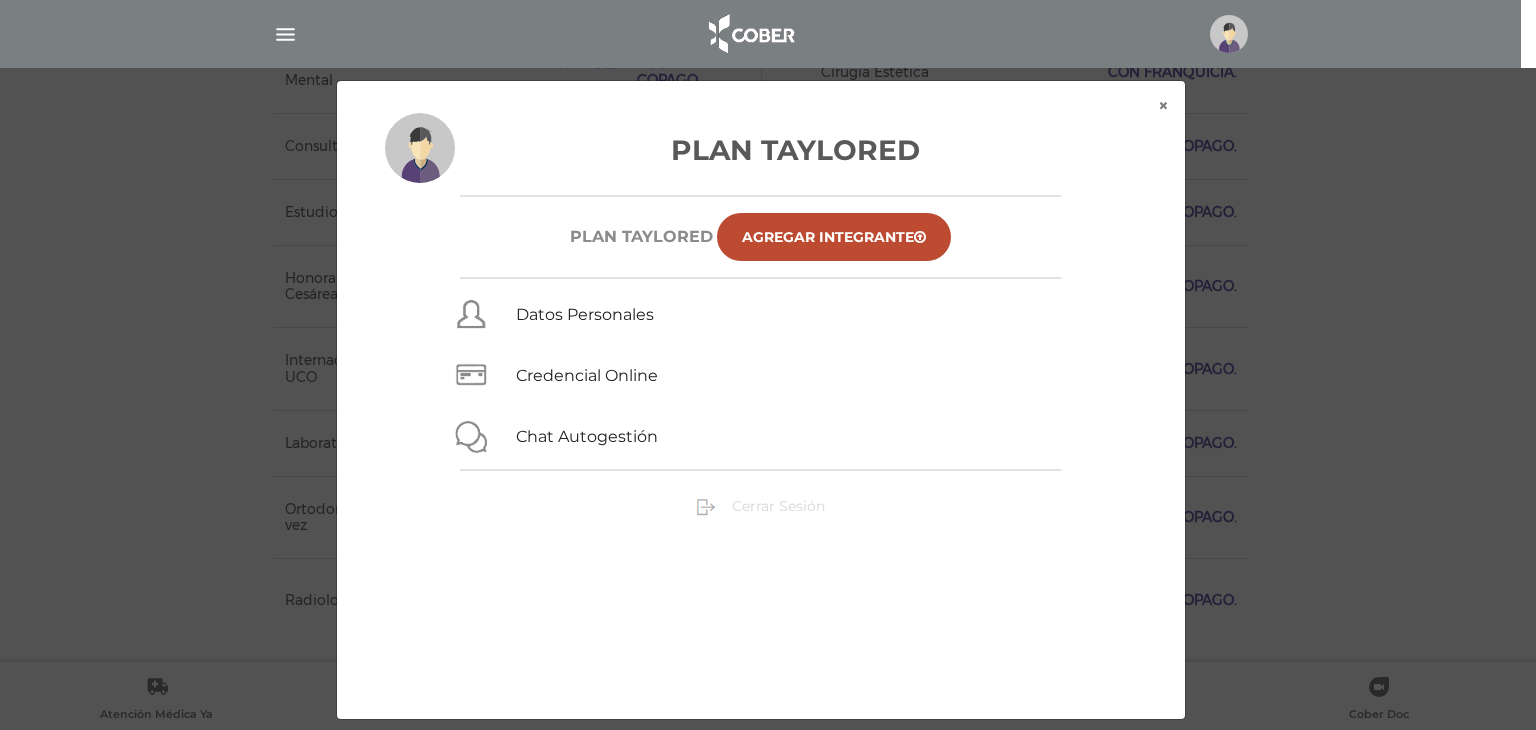 click on "Cerrar Sesión" at bounding box center [778, 506] 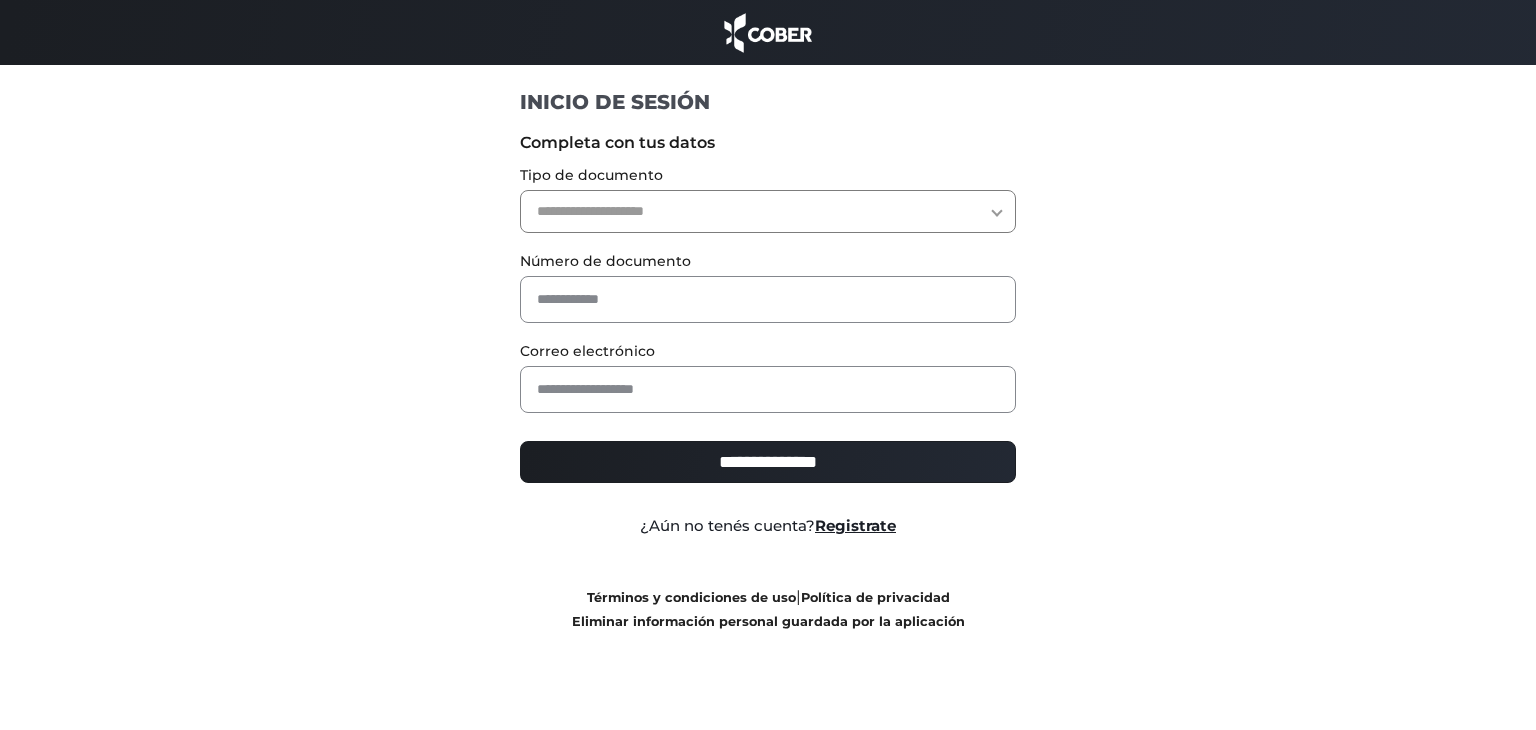 scroll, scrollTop: 0, scrollLeft: 0, axis: both 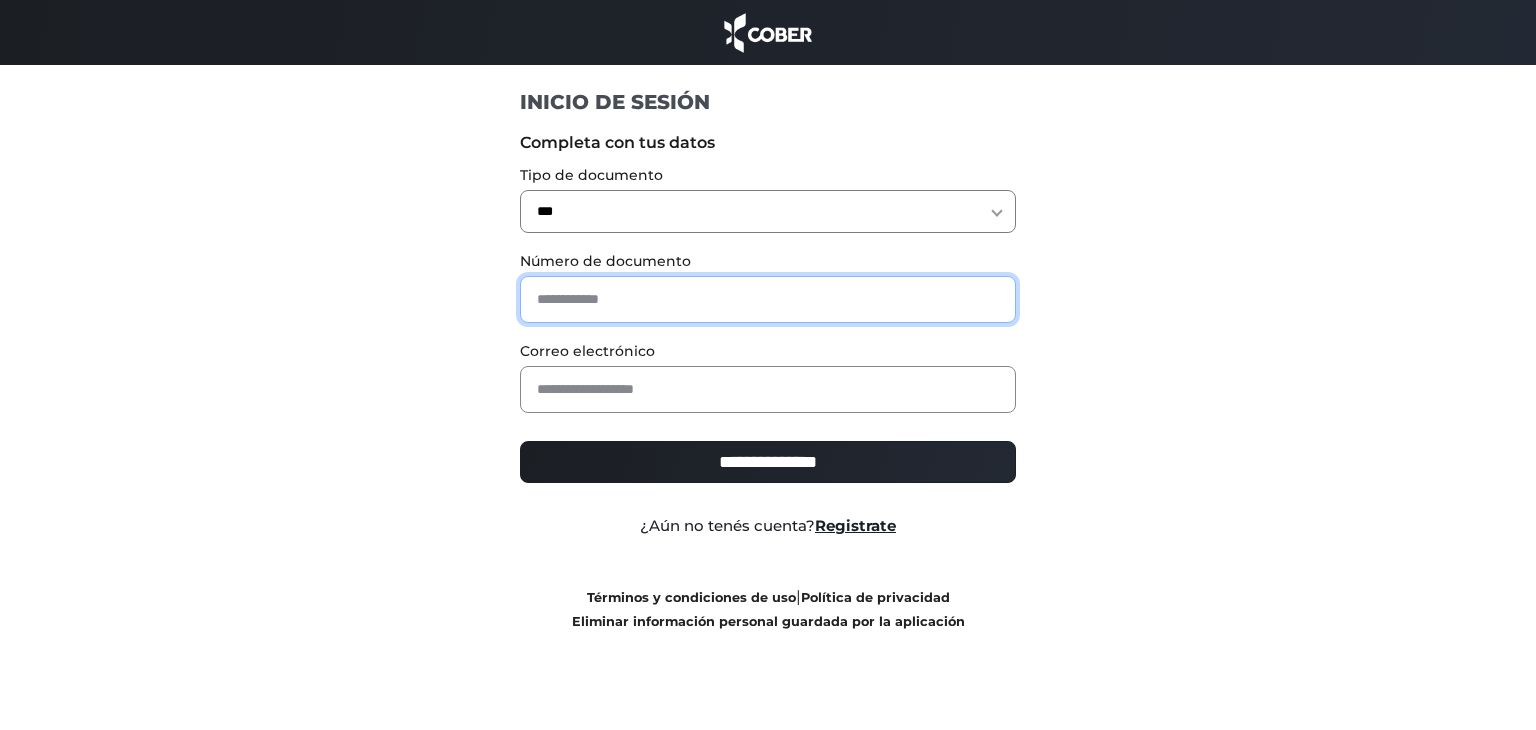 click at bounding box center [768, 299] 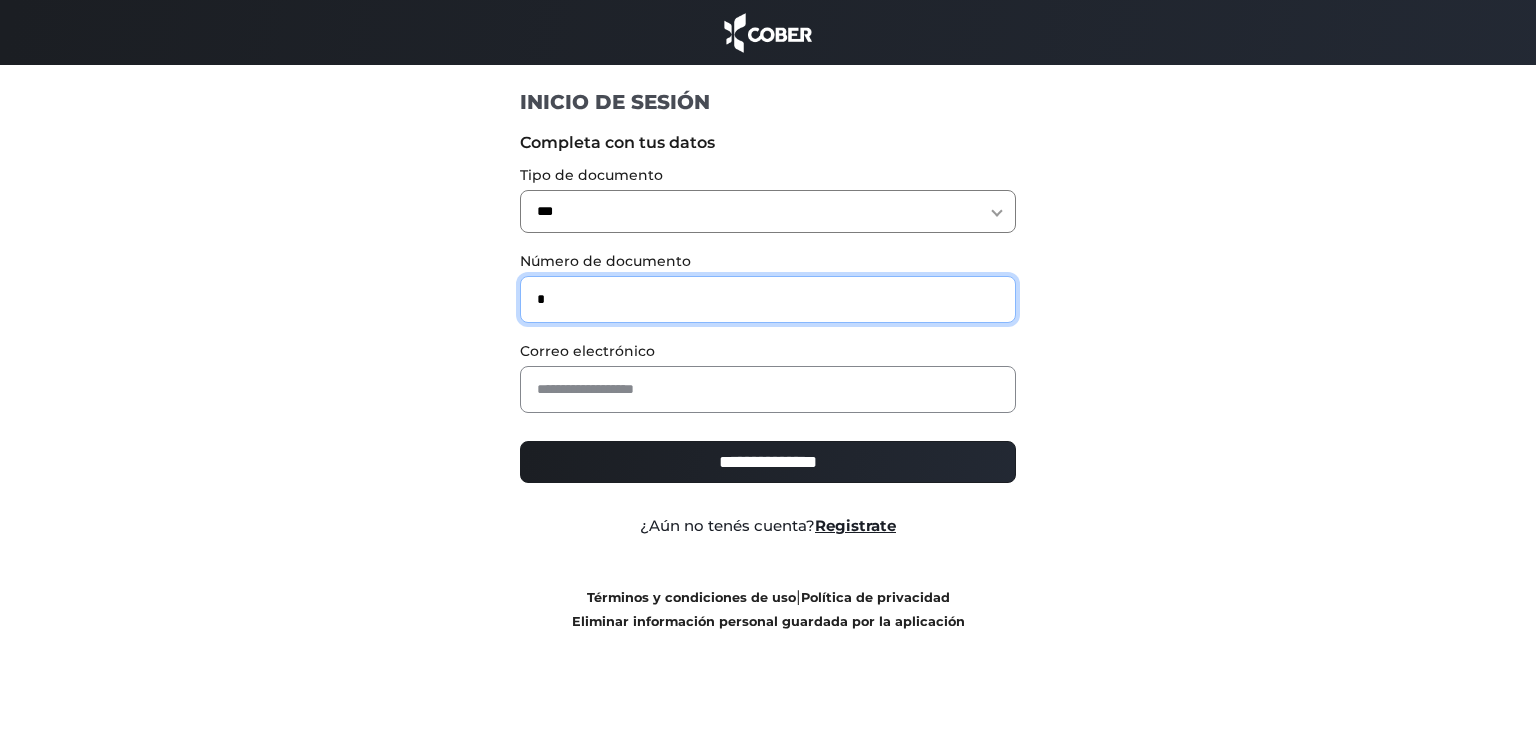 type on "*" 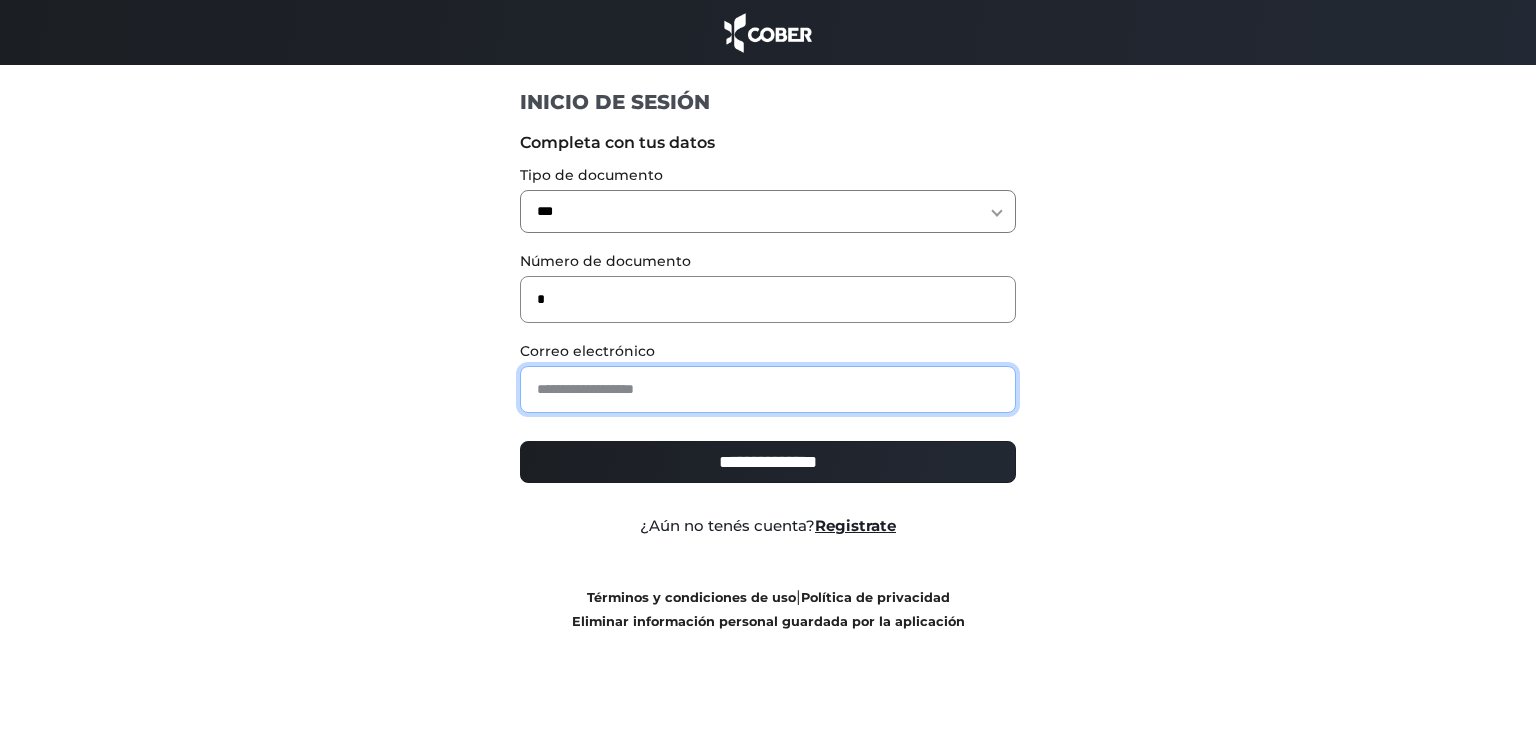 click at bounding box center (768, 389) 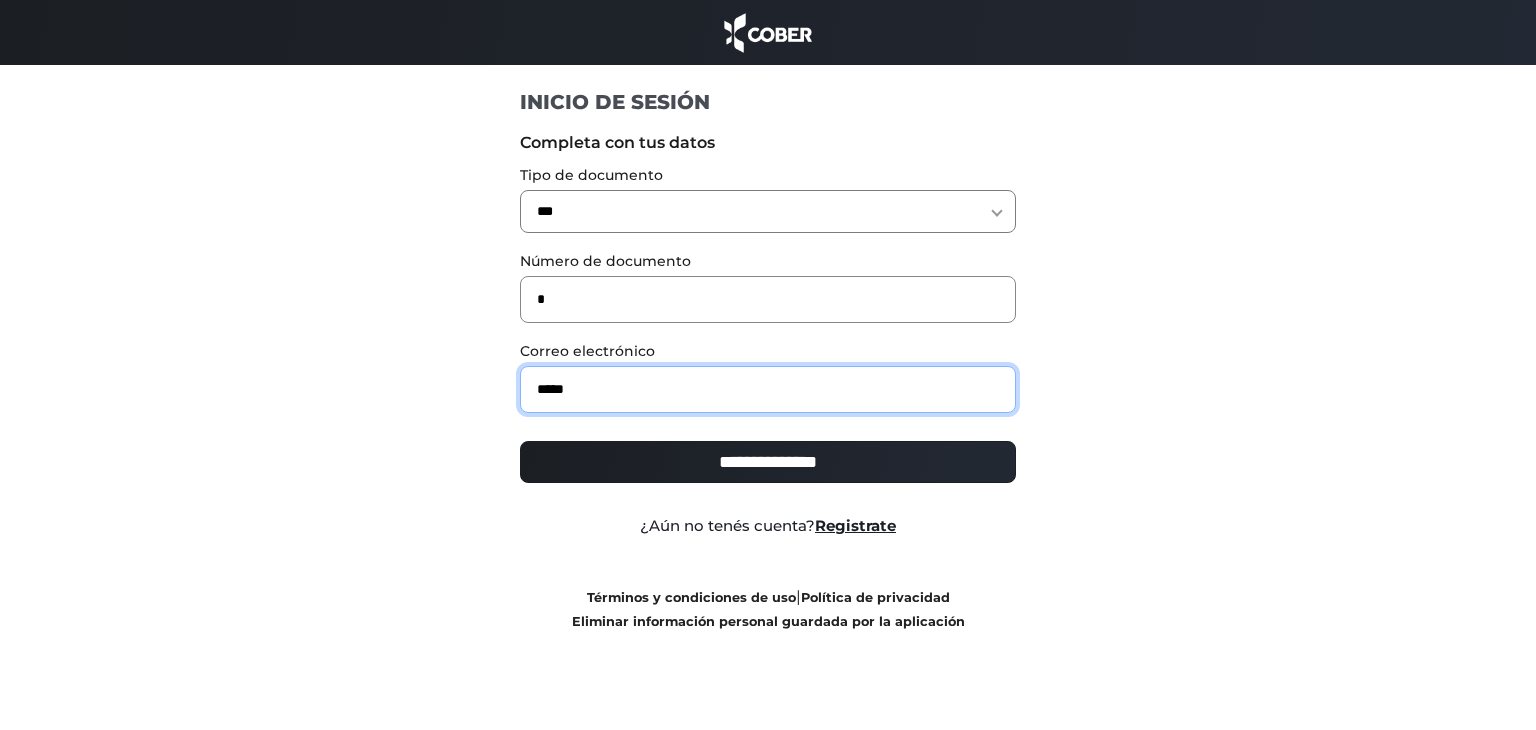 type on "**********" 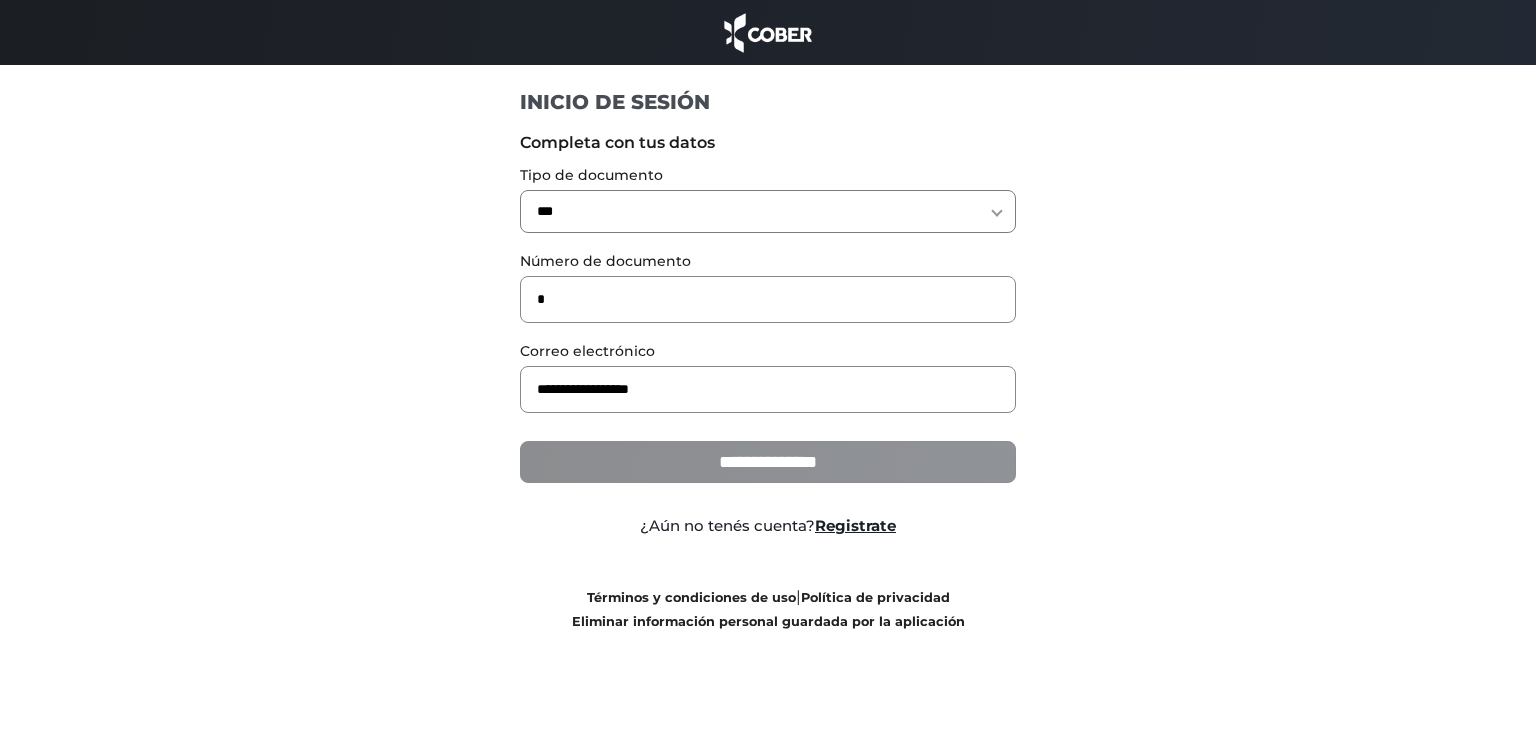 click on "**********" at bounding box center [768, 462] 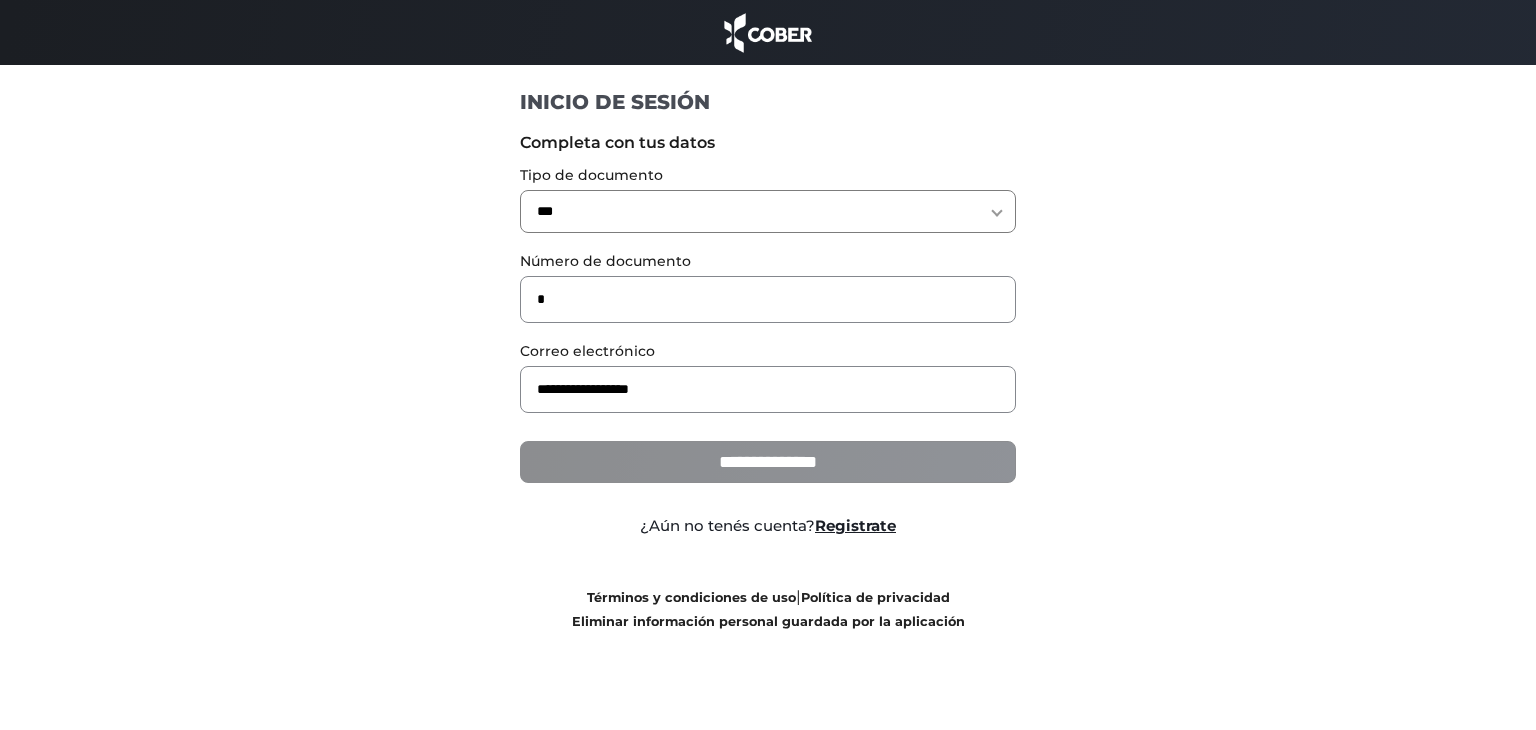 type on "**********" 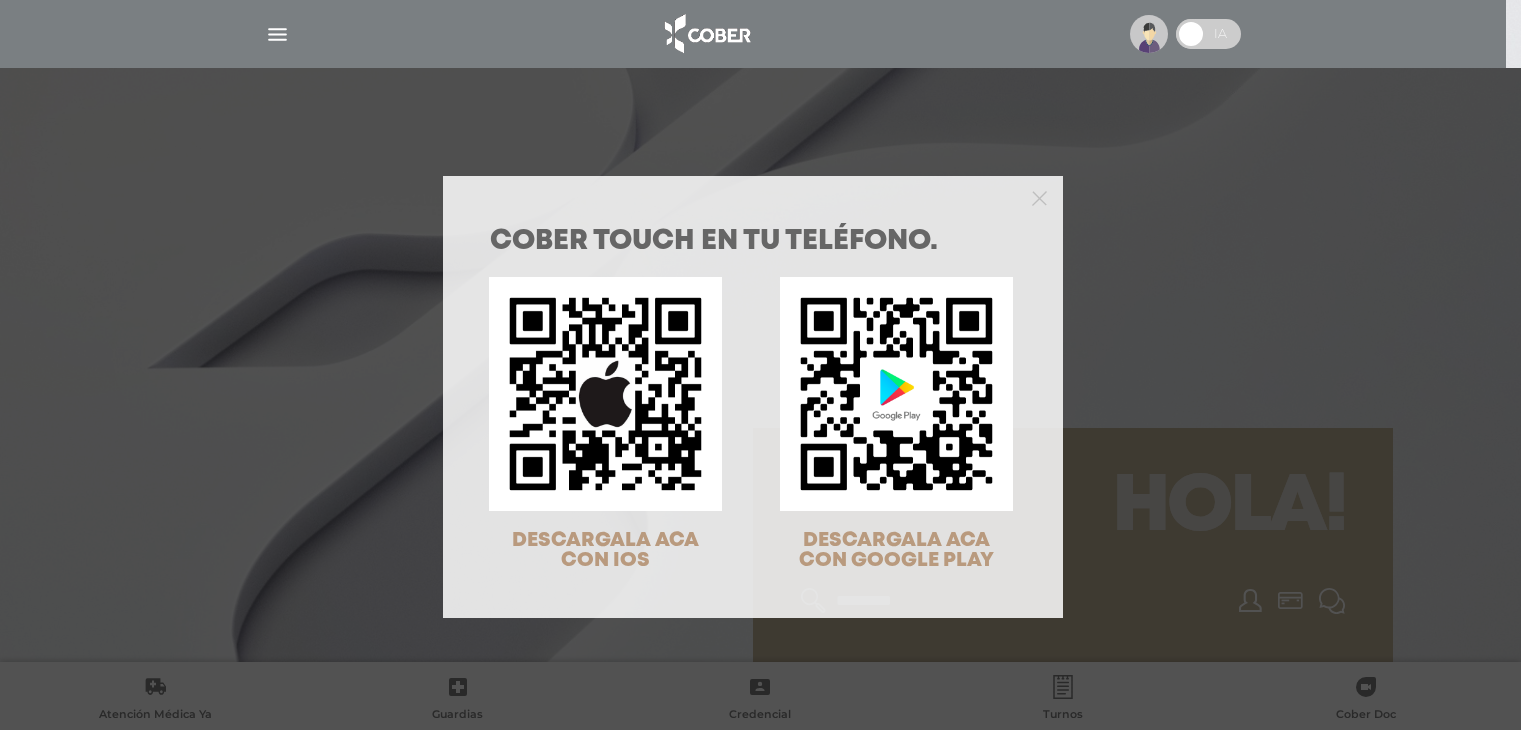 scroll, scrollTop: 0, scrollLeft: 0, axis: both 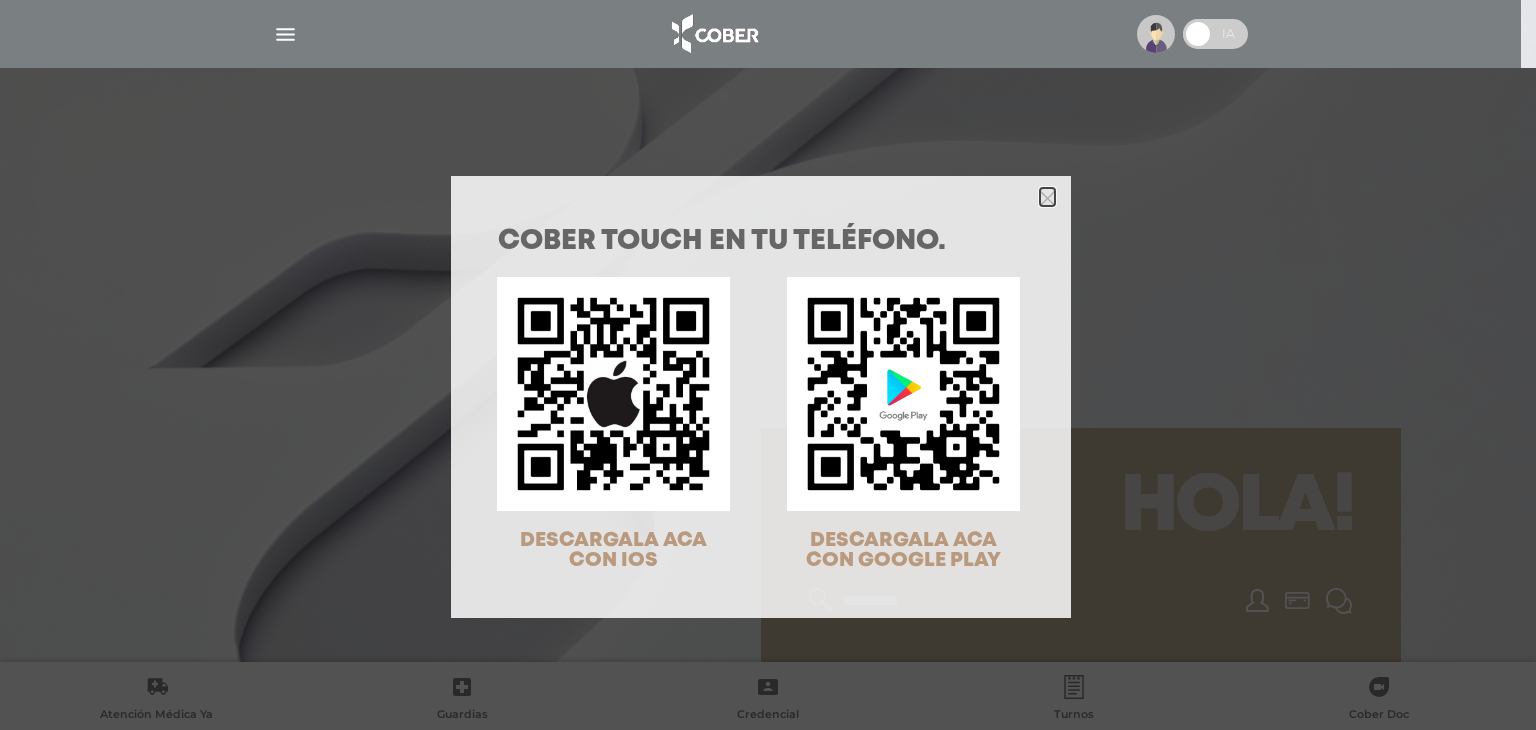 click 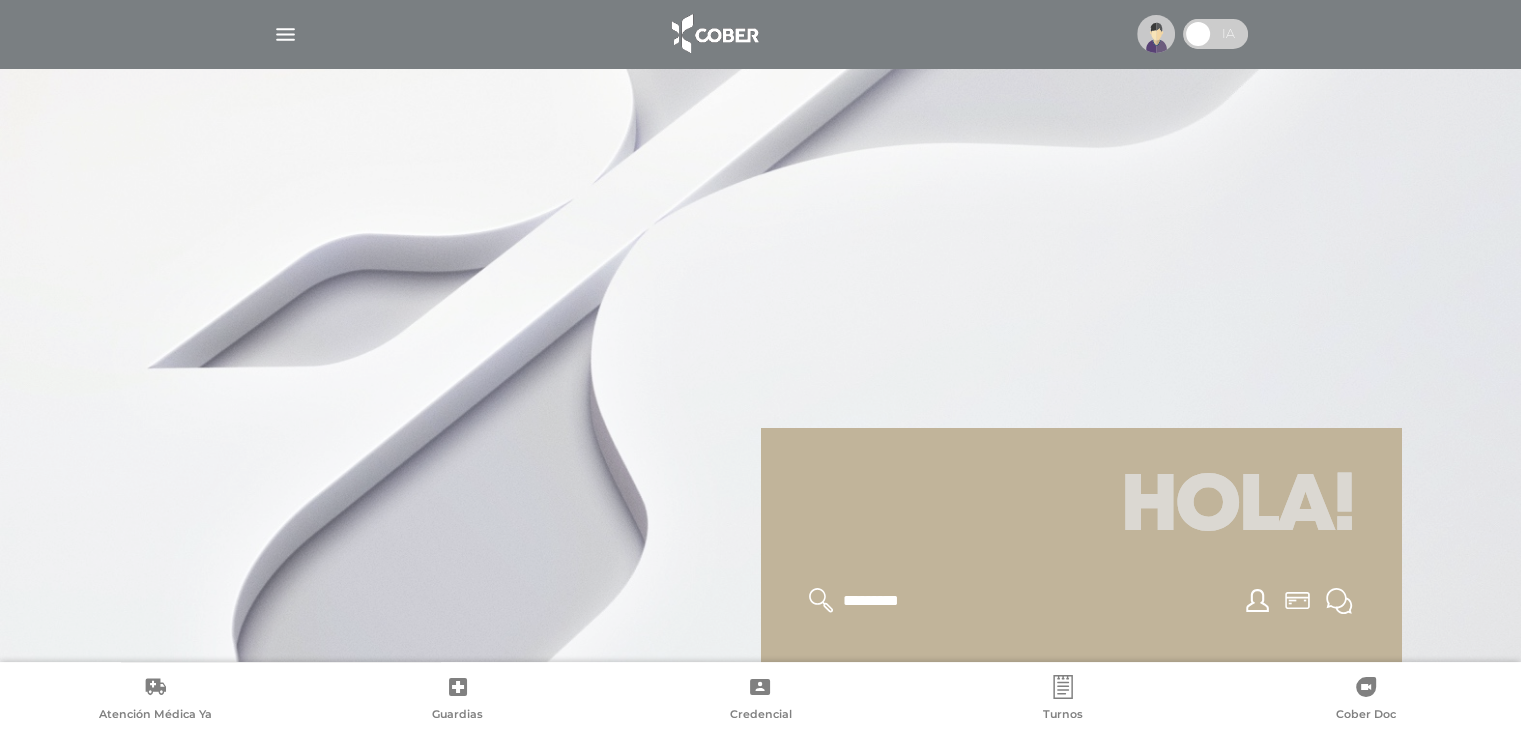 click at bounding box center (285, 34) 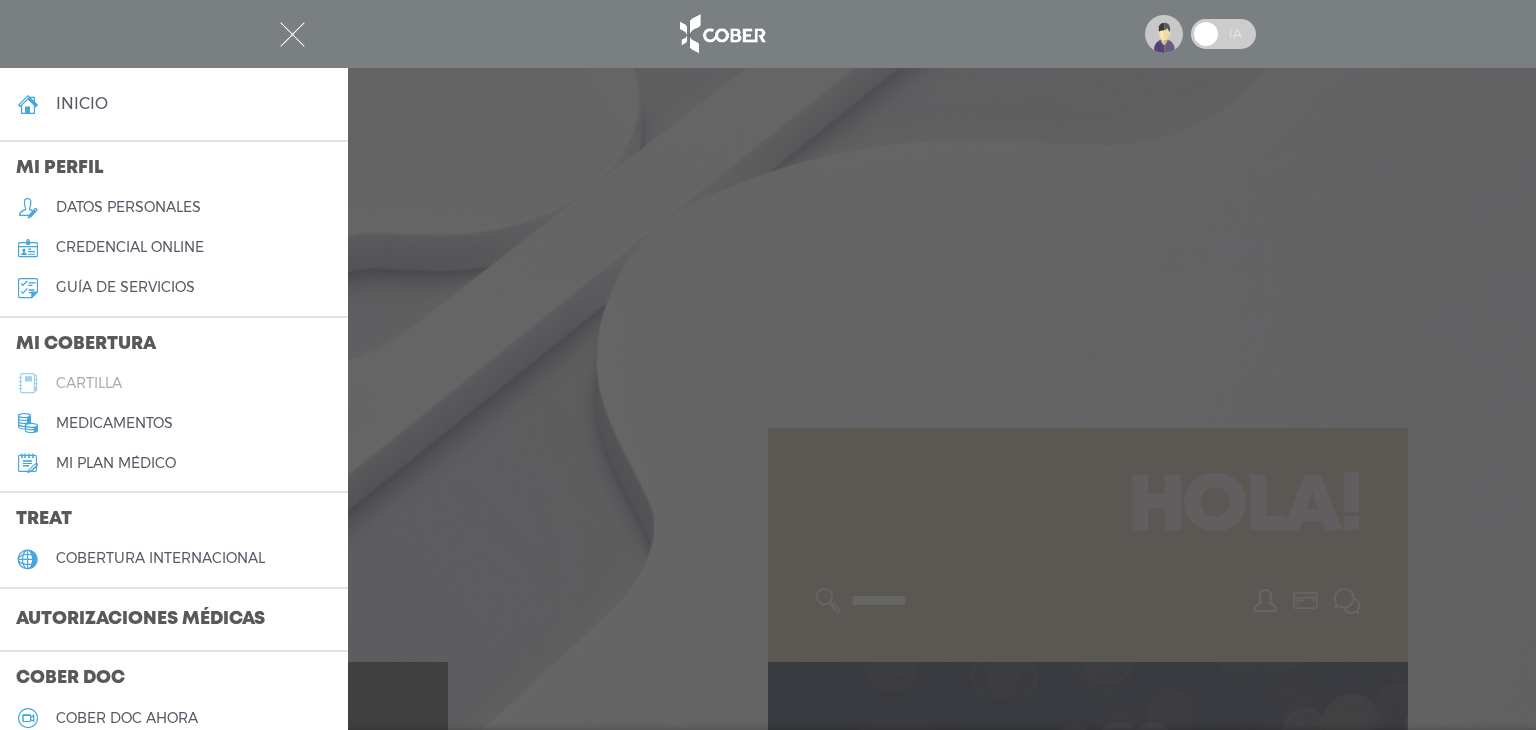 click on "cartilla" at bounding box center [89, 383] 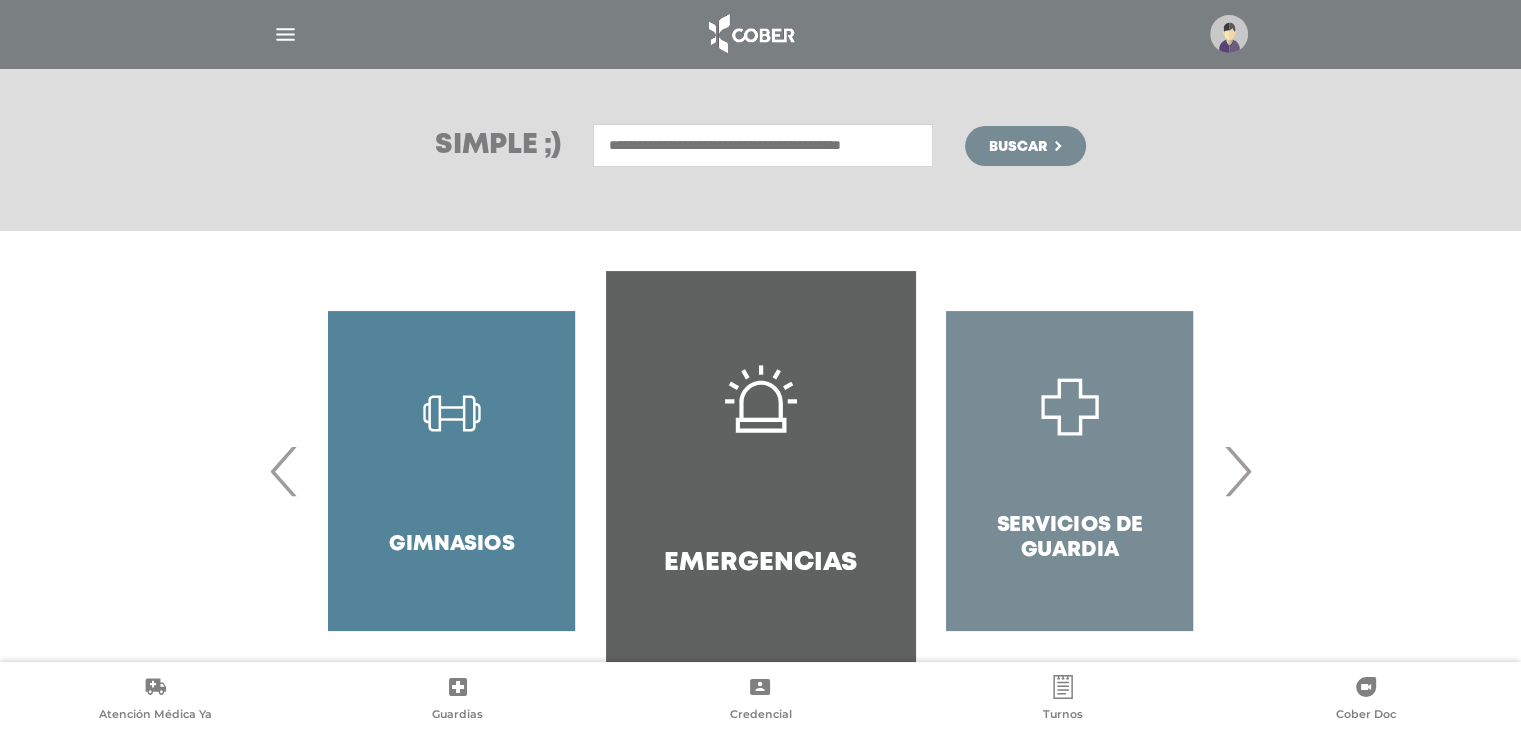 scroll, scrollTop: 296, scrollLeft: 0, axis: vertical 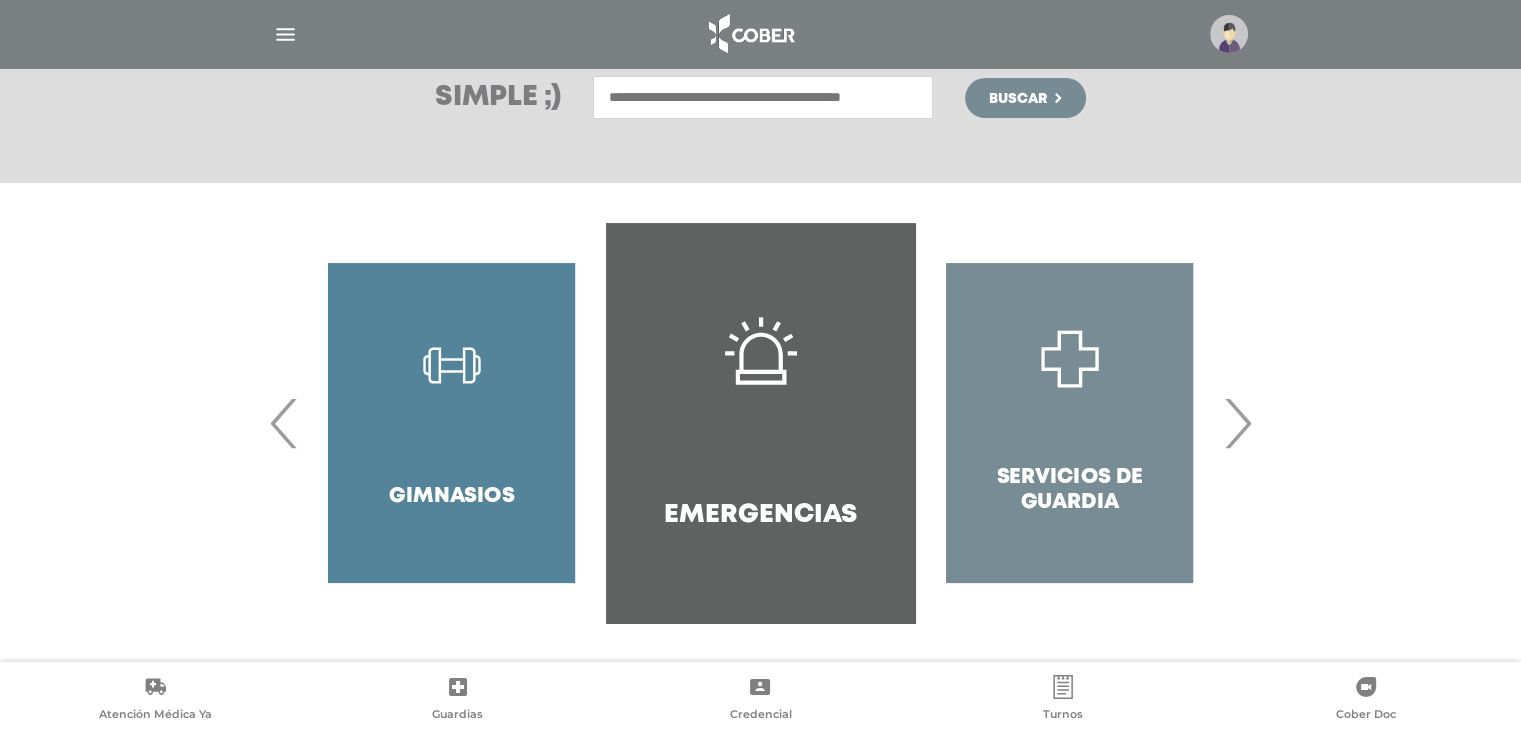 click on "›" at bounding box center (1237, 423) 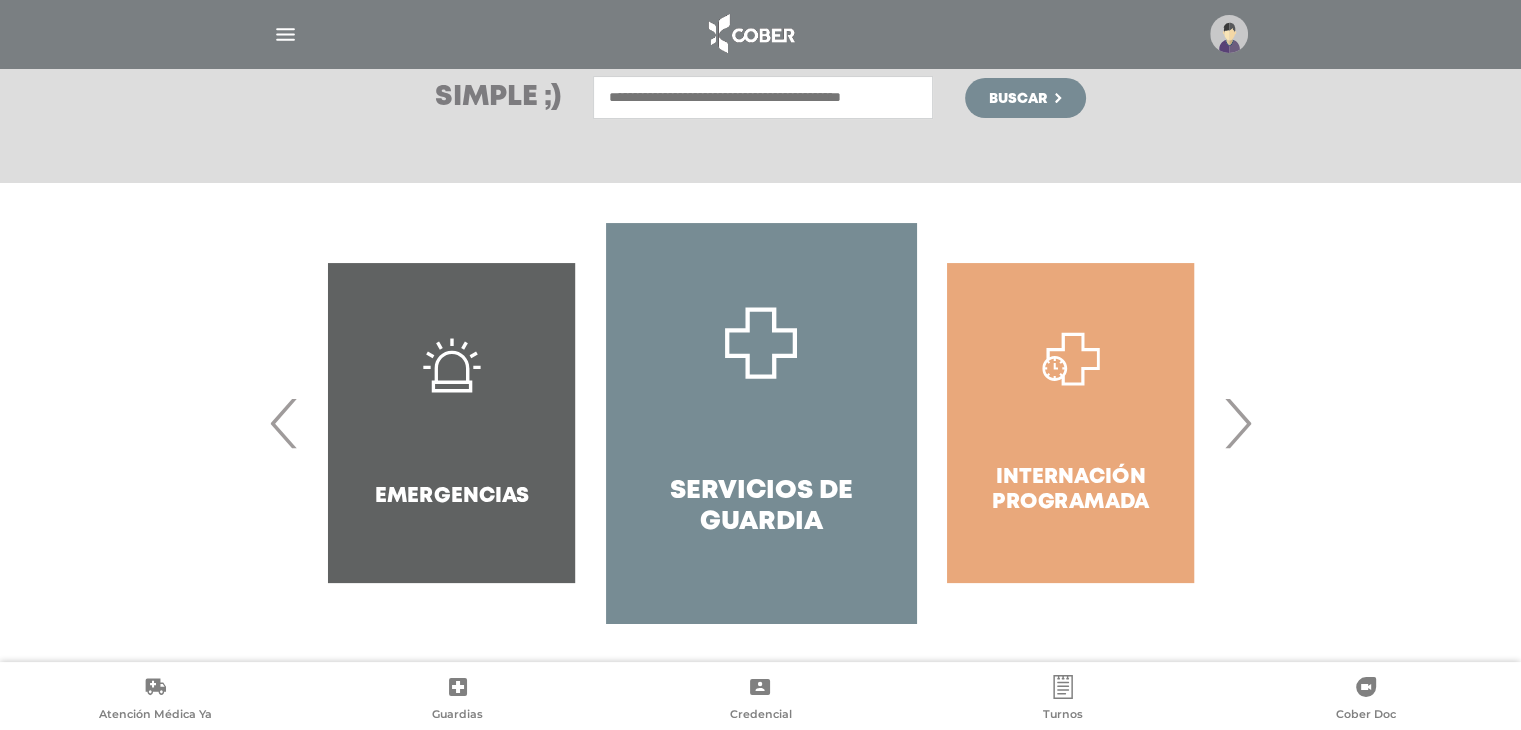 click on "›" at bounding box center [1237, 423] 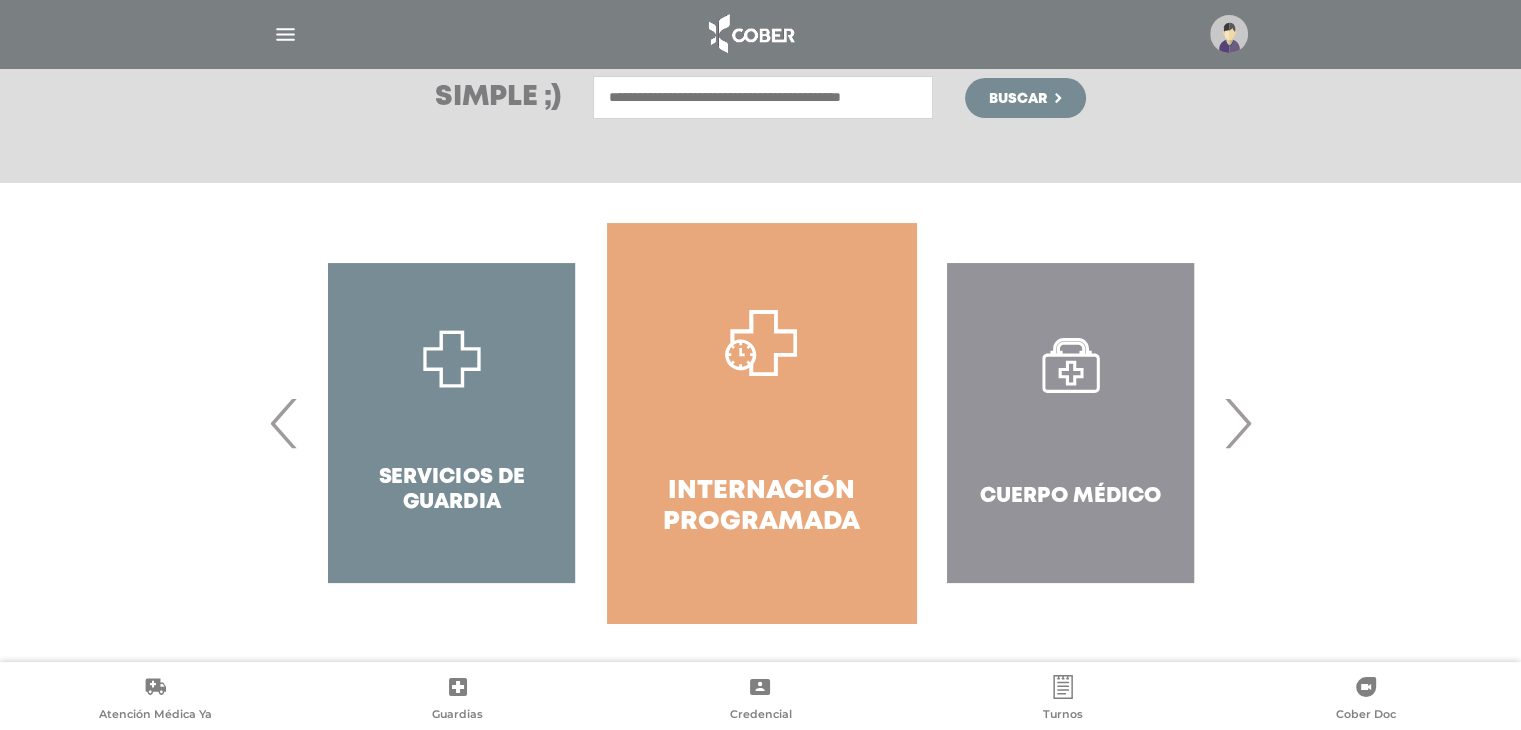 click on "›" at bounding box center (1237, 423) 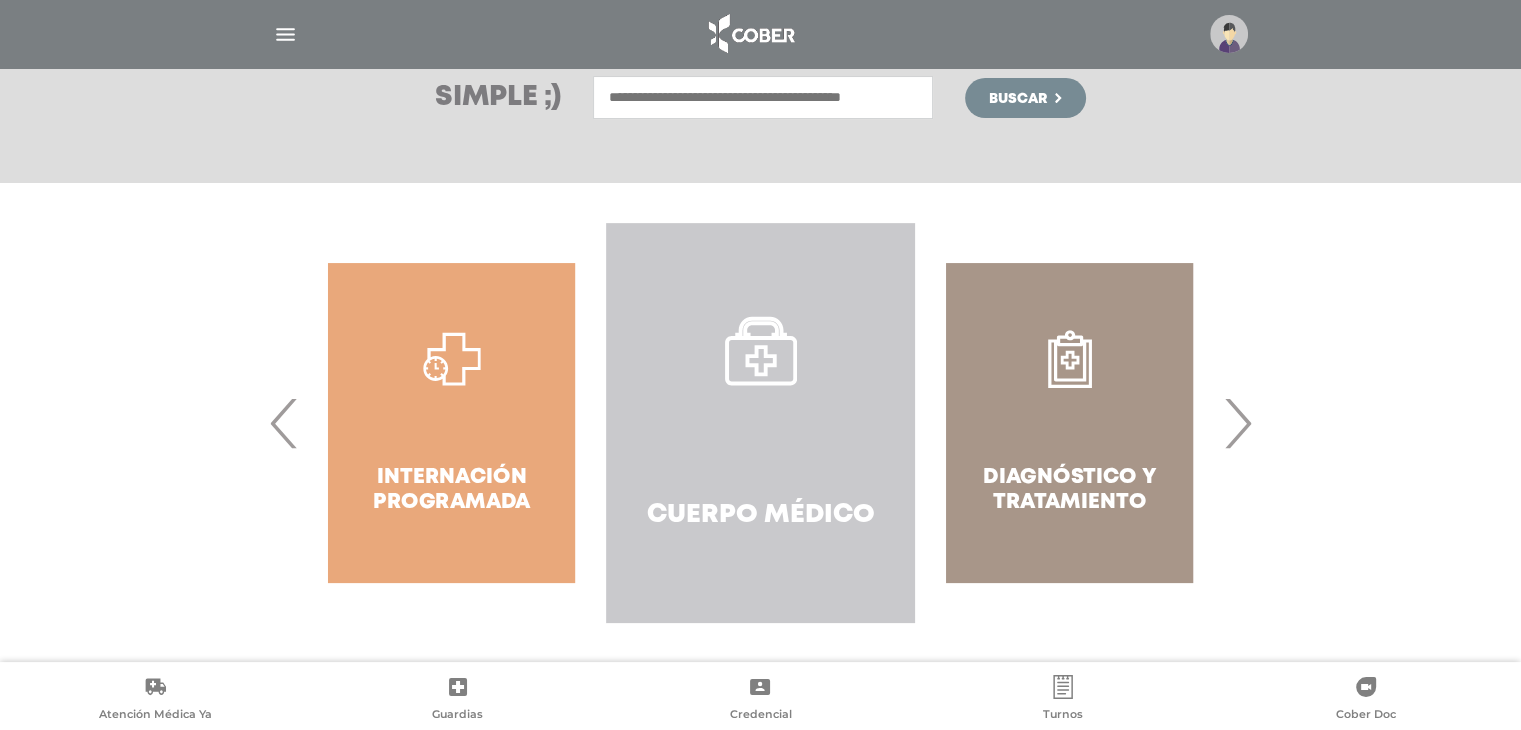 click on "Cuerpo Médico" at bounding box center [760, 423] 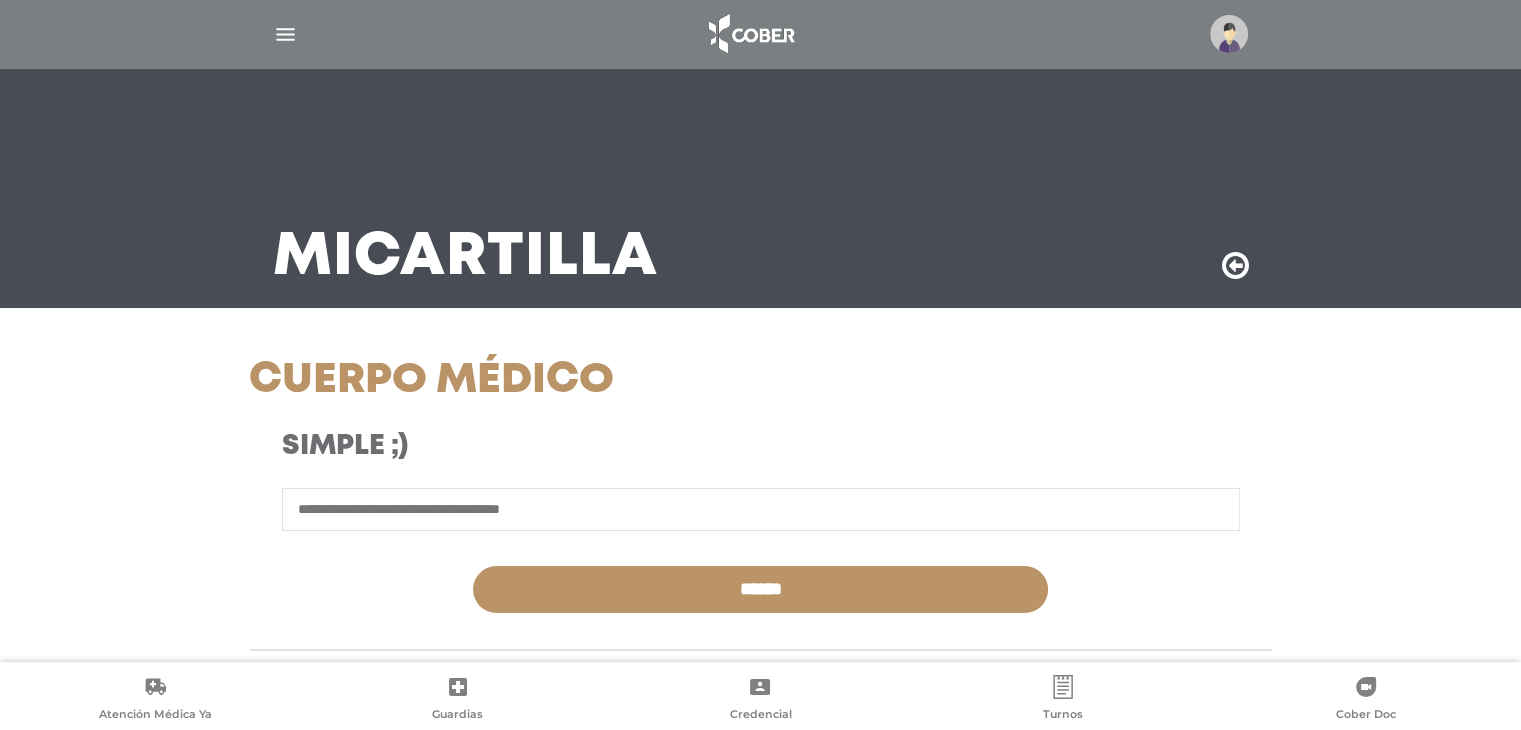 scroll, scrollTop: 520, scrollLeft: 0, axis: vertical 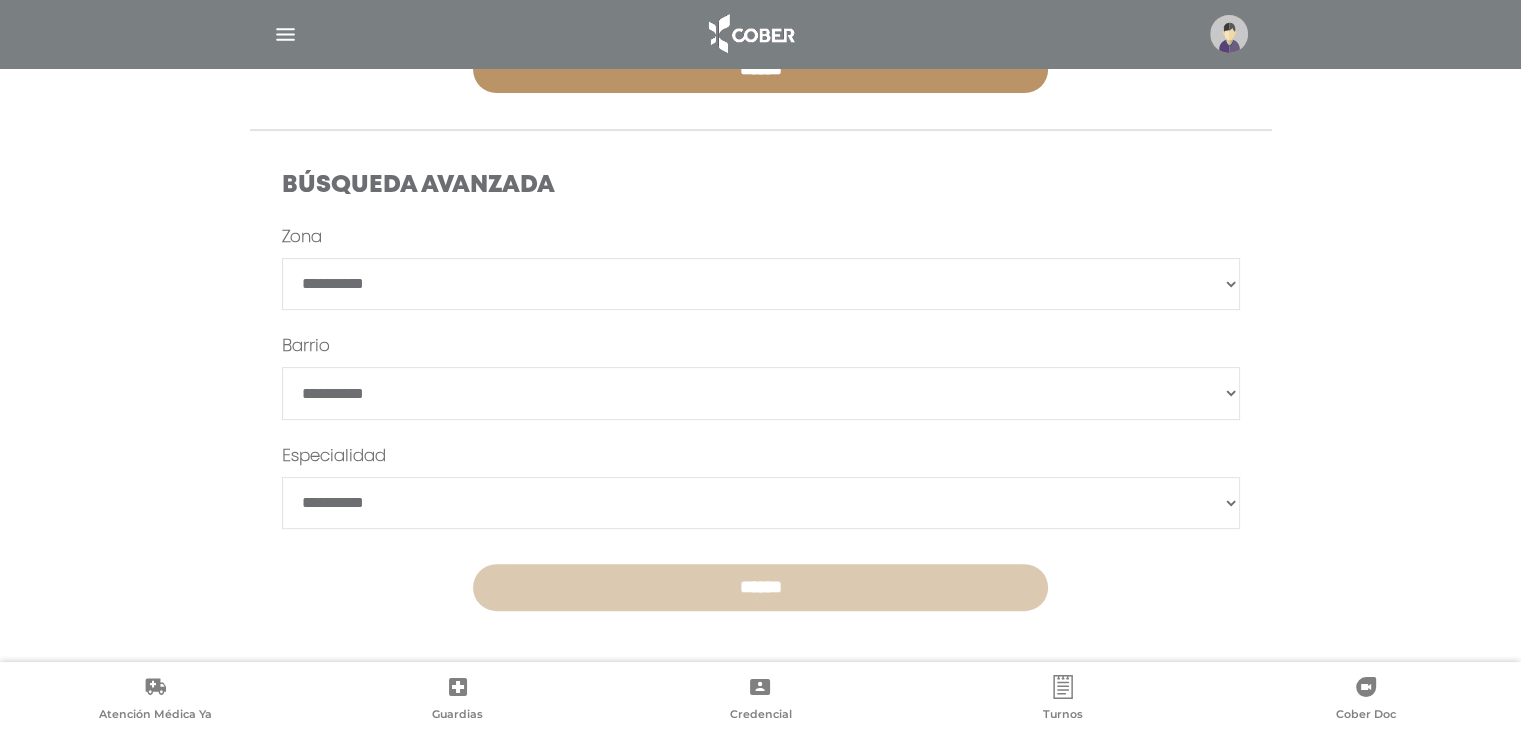 click on "******" at bounding box center [760, 587] 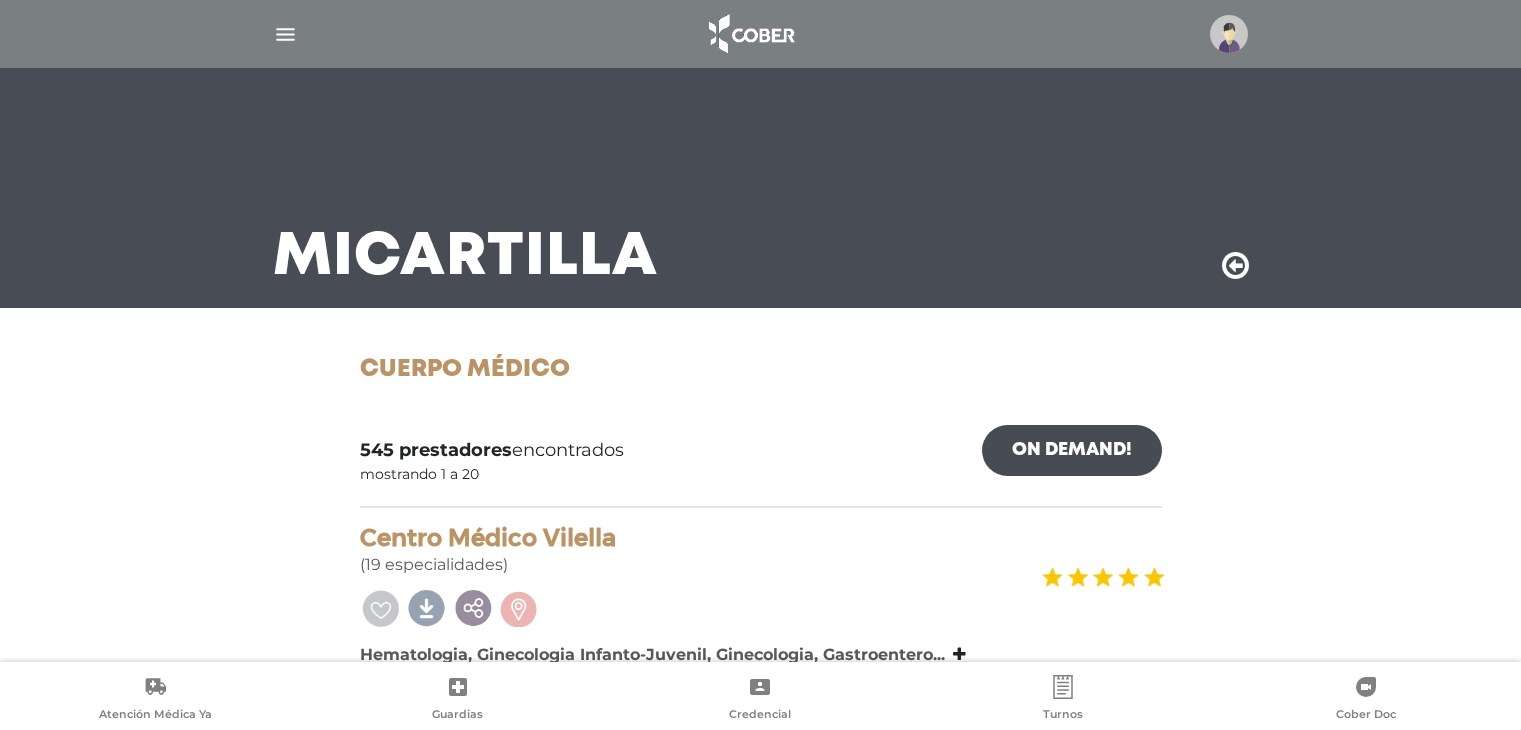 scroll, scrollTop: 0, scrollLeft: 0, axis: both 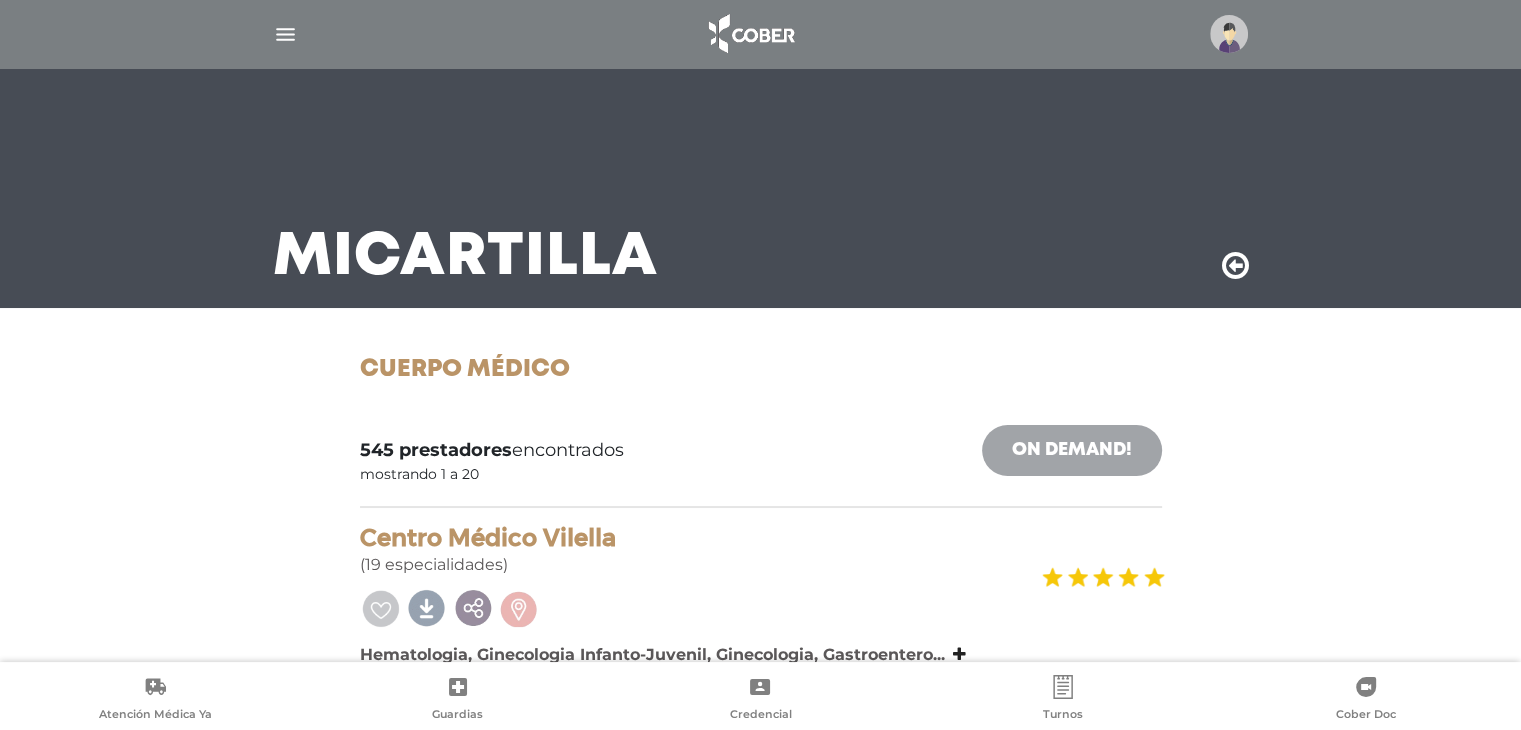 click on "On Demand!" at bounding box center [1072, 450] 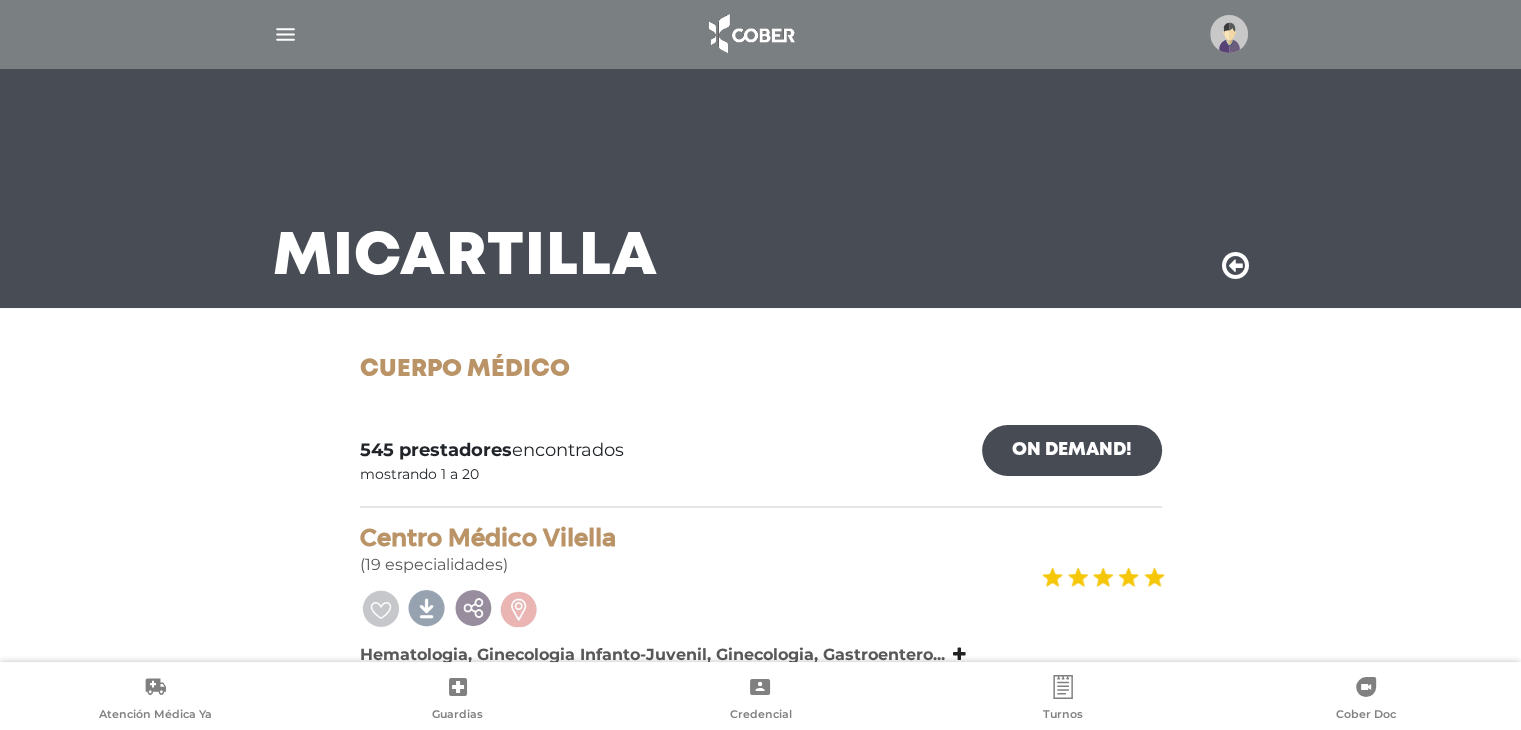 click on "Mi  Cartilla" at bounding box center [760, 154] 